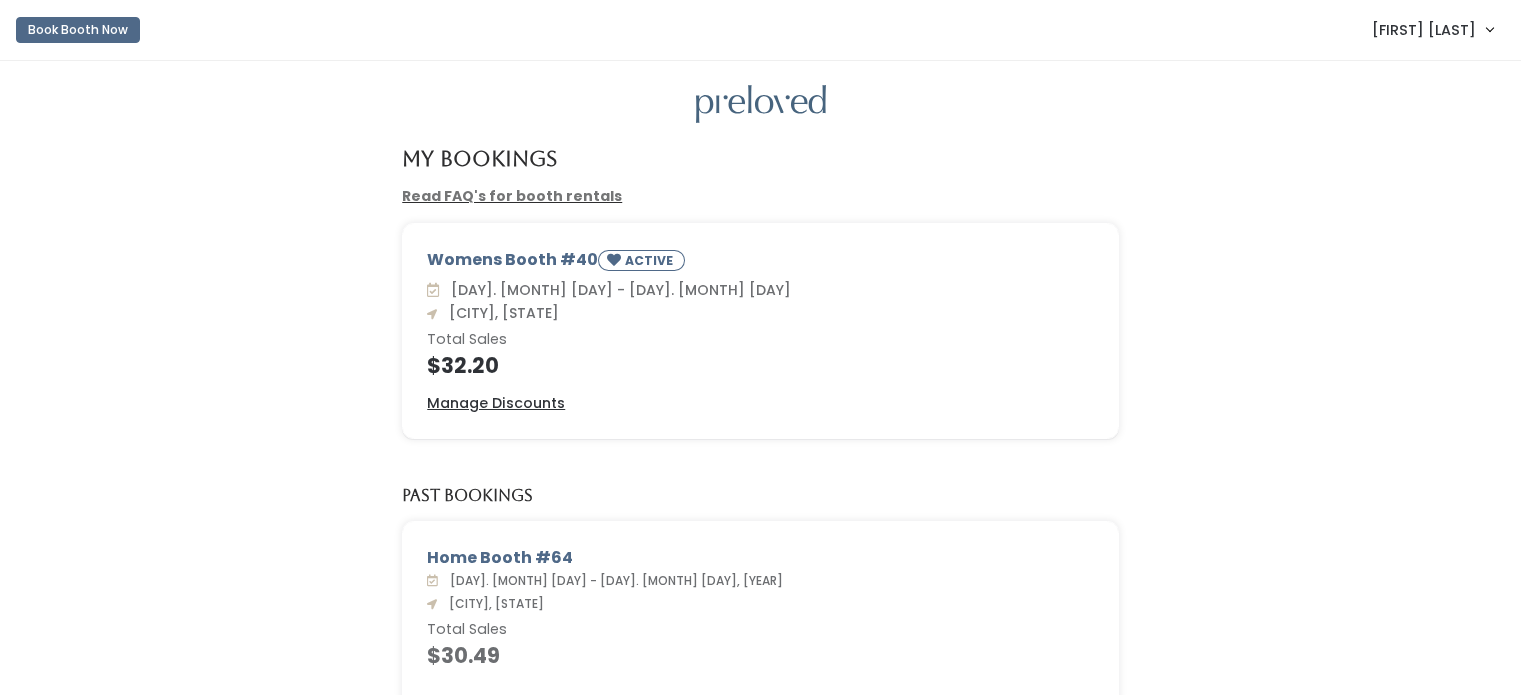 scroll, scrollTop: 0, scrollLeft: 0, axis: both 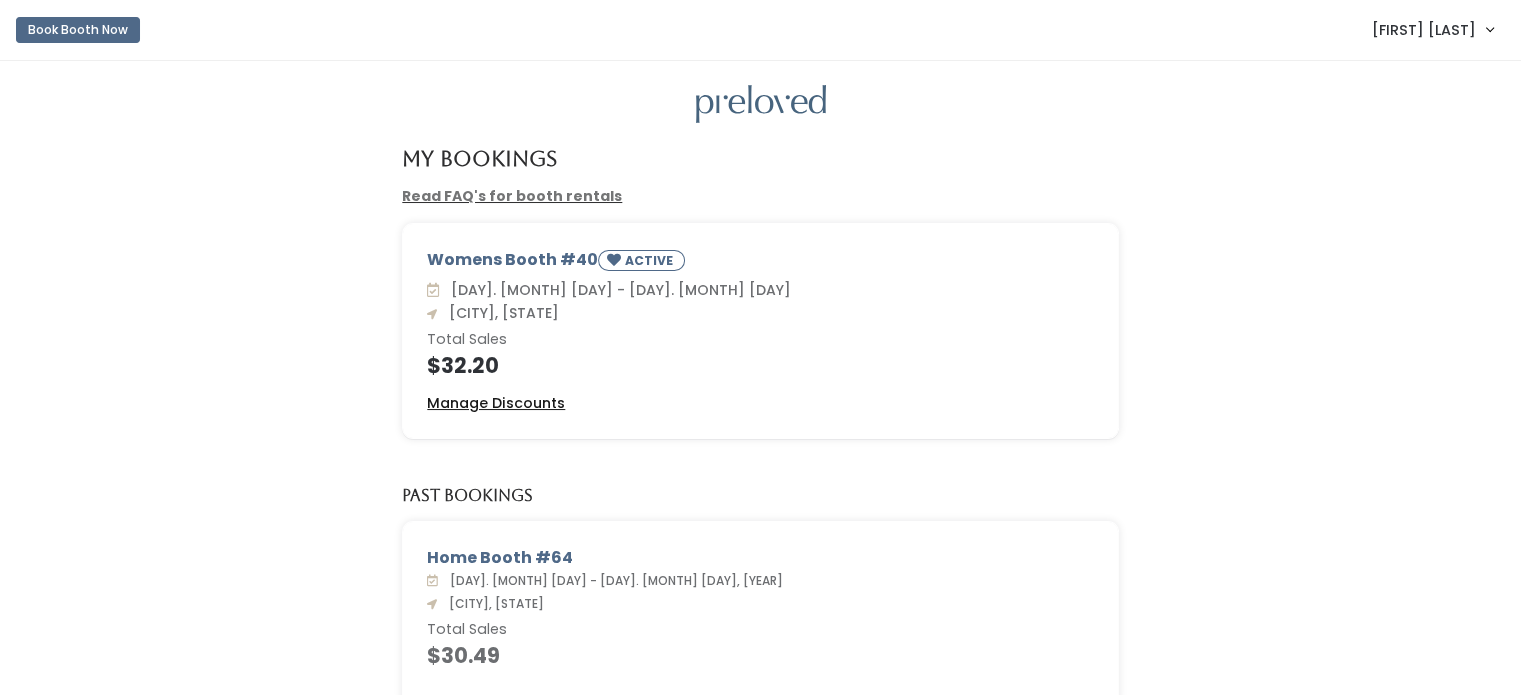 click on "Manage Discounts" at bounding box center [496, 403] 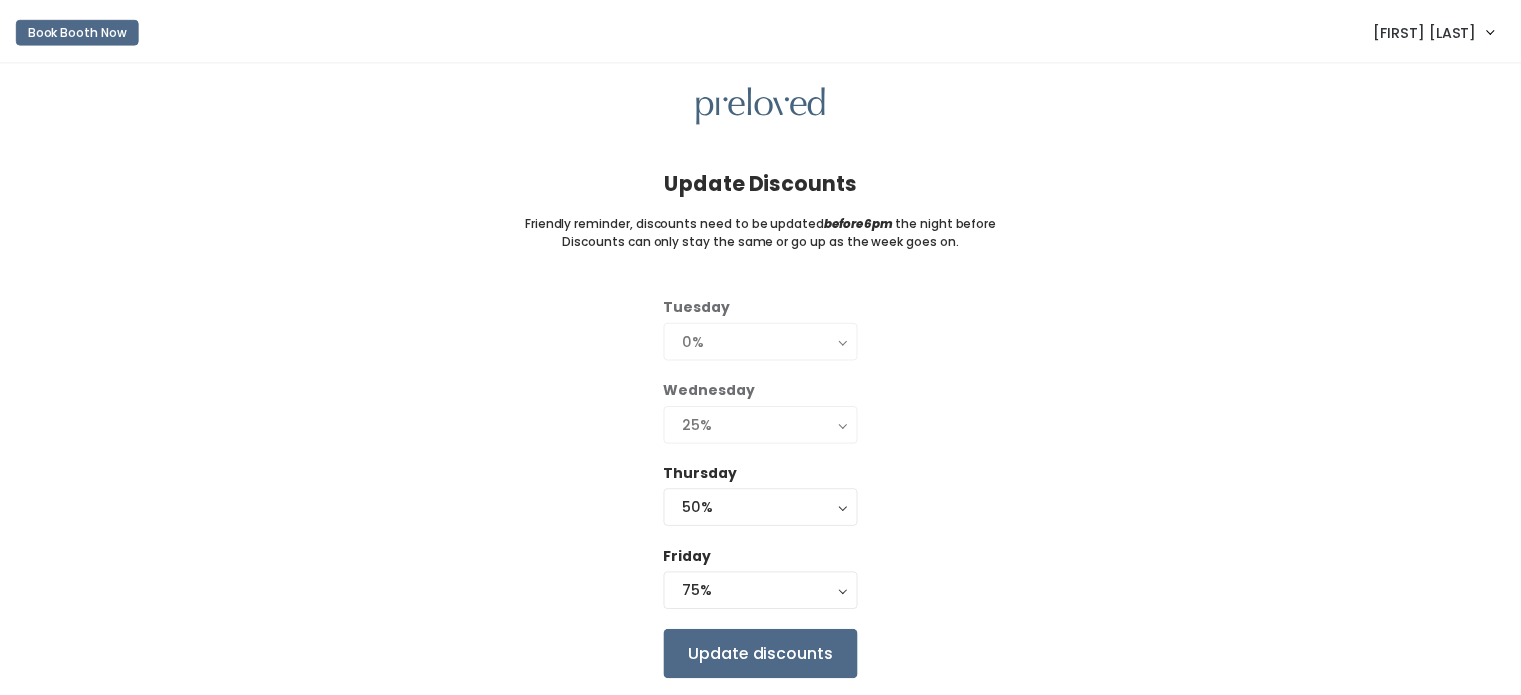 scroll, scrollTop: 0, scrollLeft: 0, axis: both 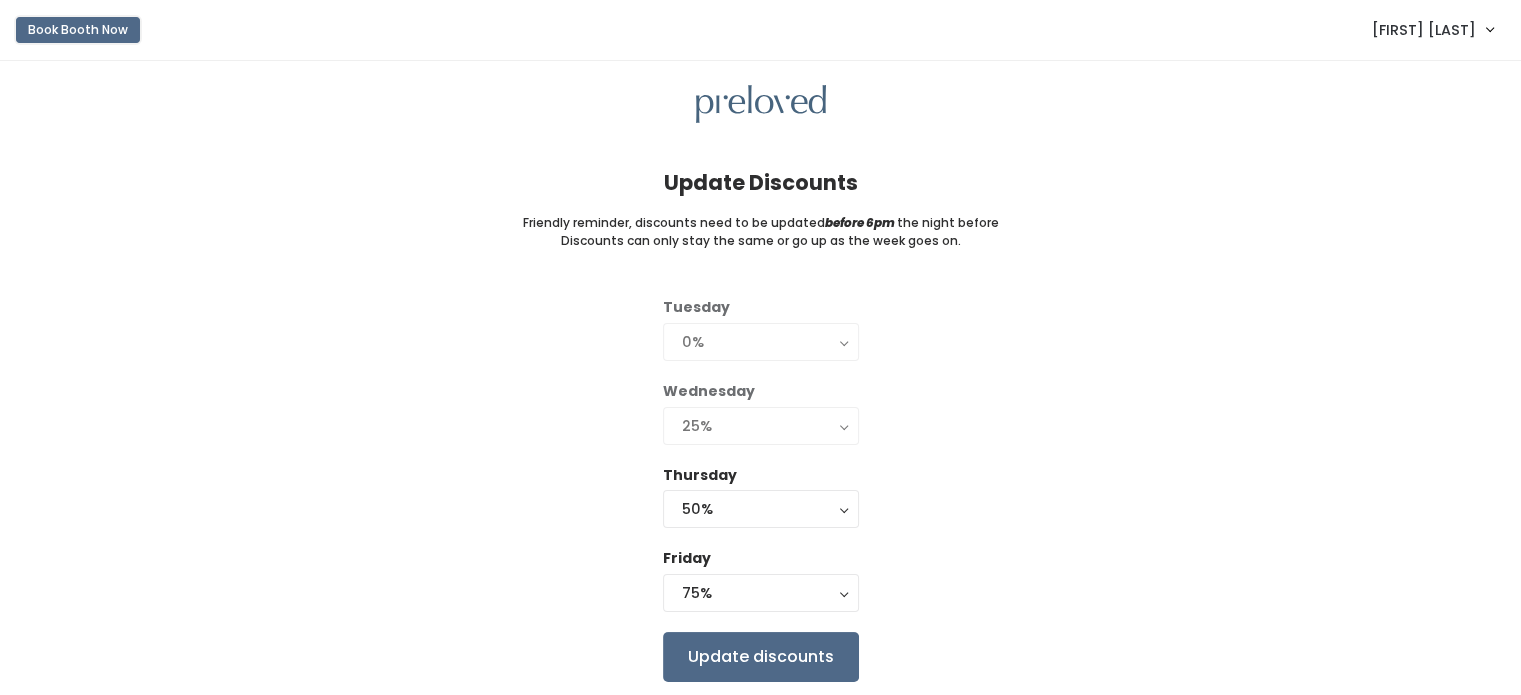 click on "Book Booth Now" at bounding box center [78, 30] 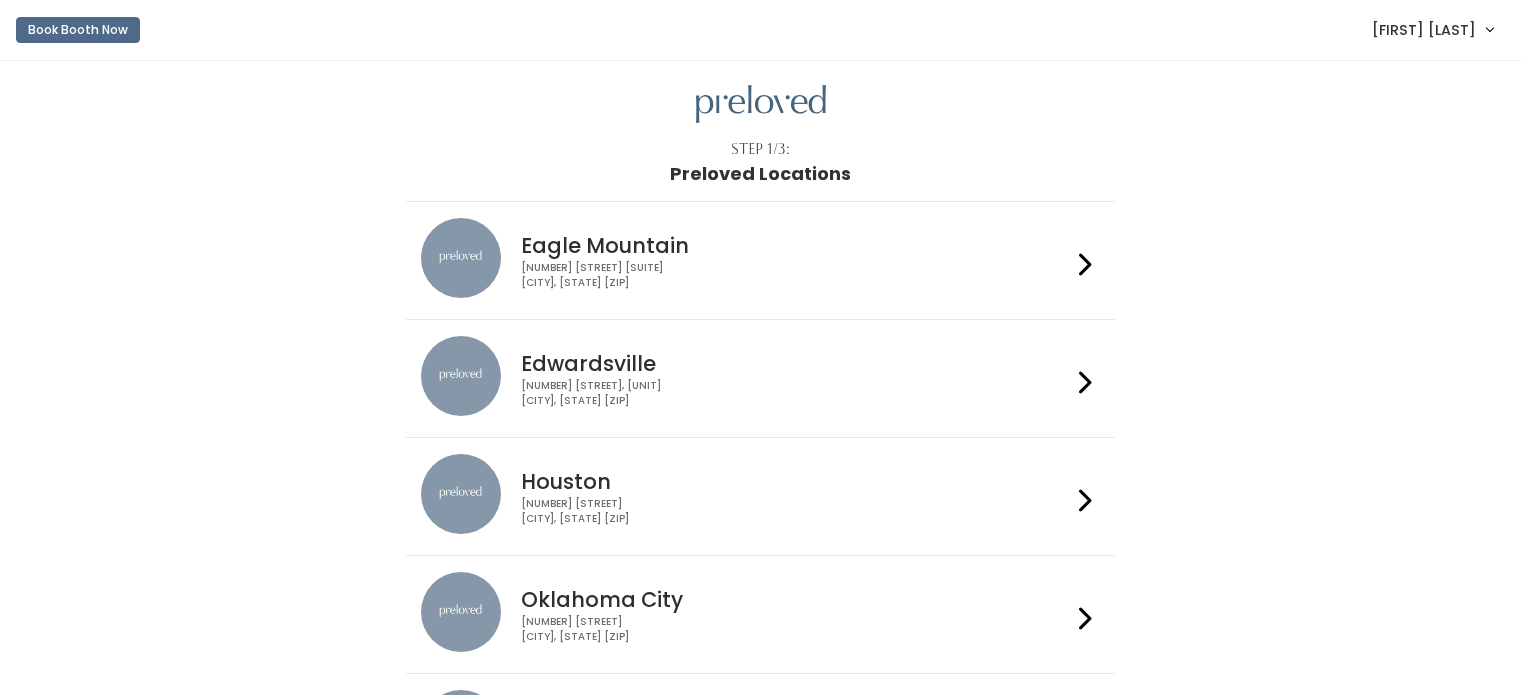 scroll, scrollTop: 0, scrollLeft: 0, axis: both 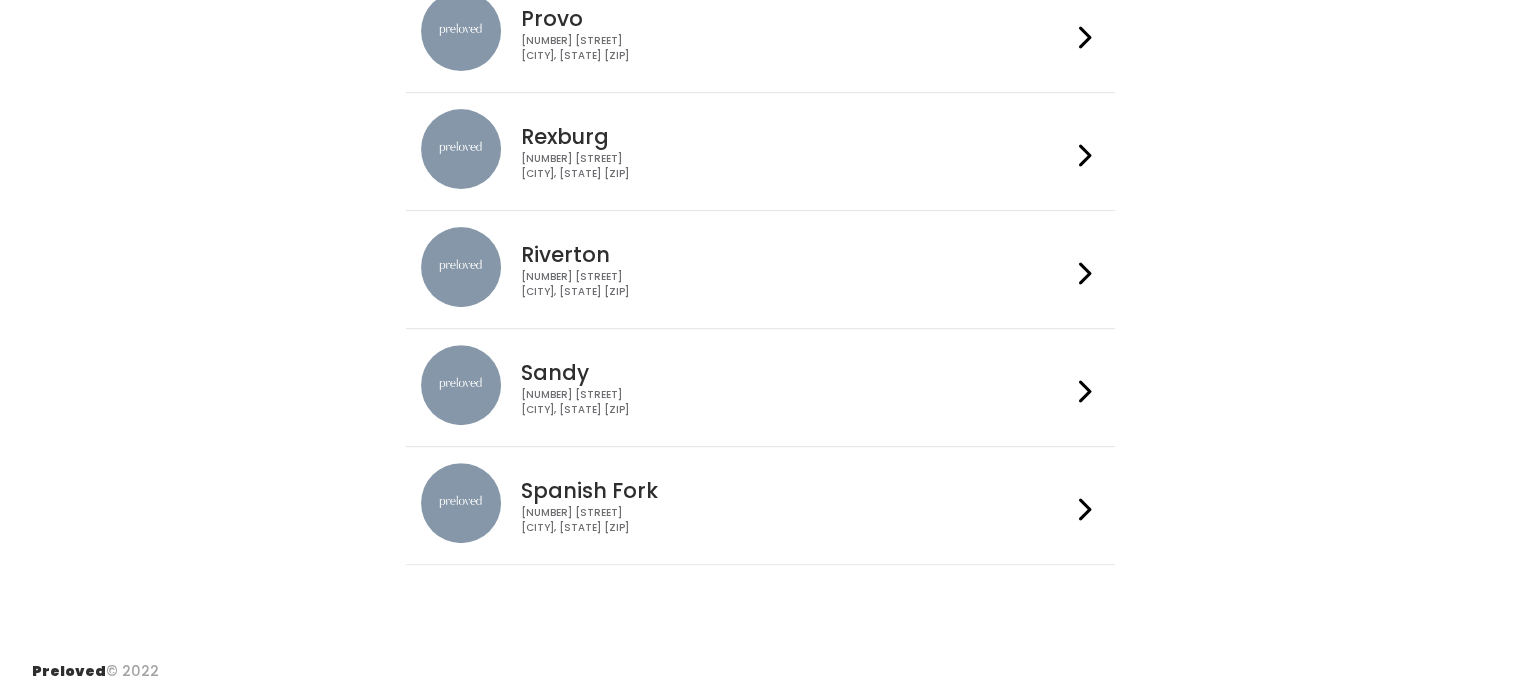 click on "[NUMBER] [STREET]
[CITY], [STATE] [ZIP]" at bounding box center [796, 520] 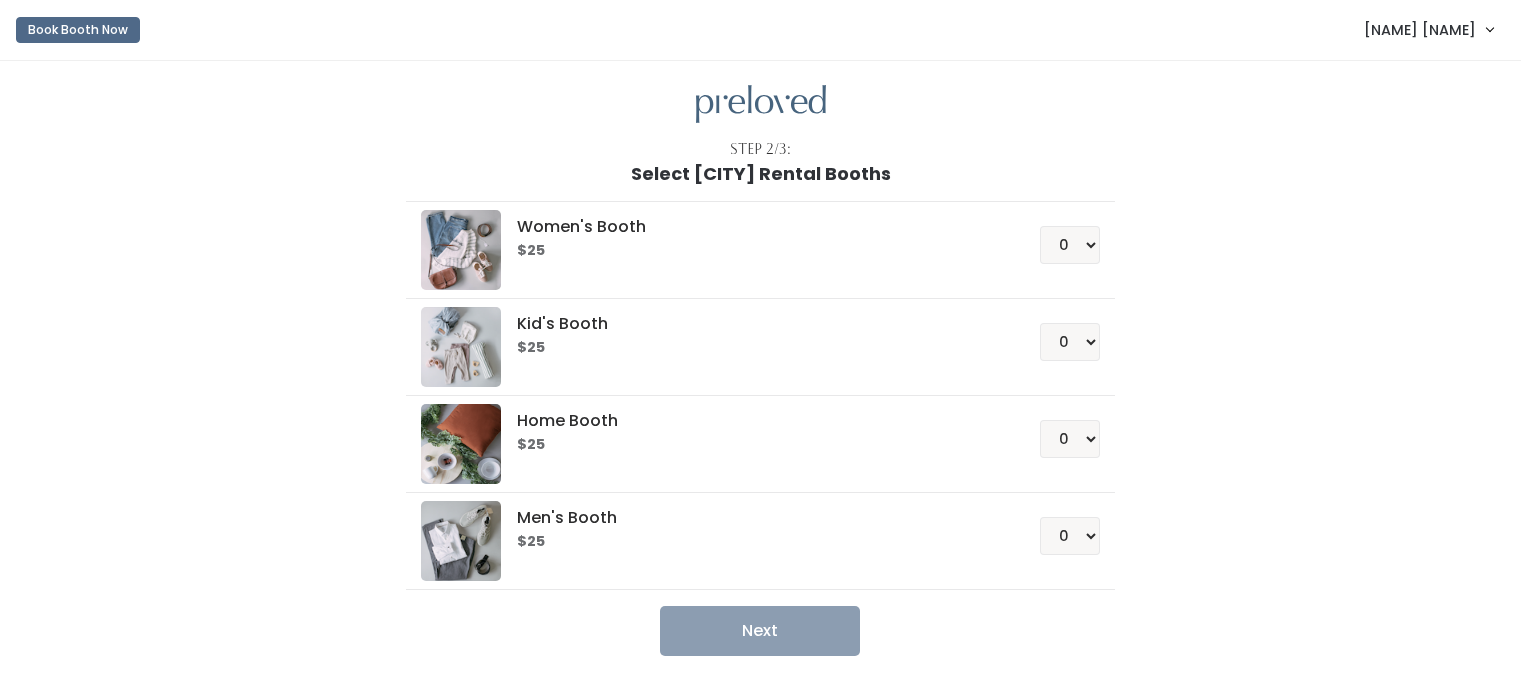 scroll, scrollTop: 0, scrollLeft: 0, axis: both 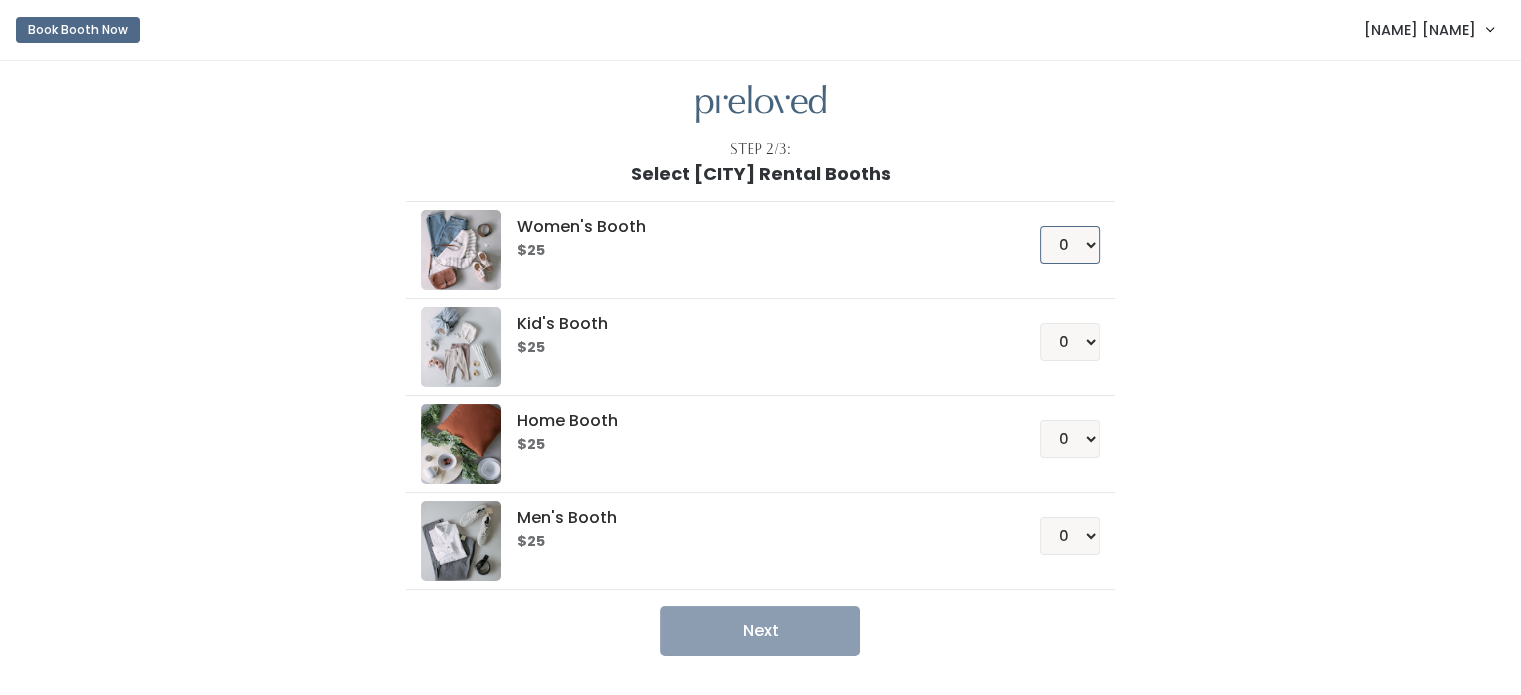 click on "0
1
2
3
4" at bounding box center [1070, 245] 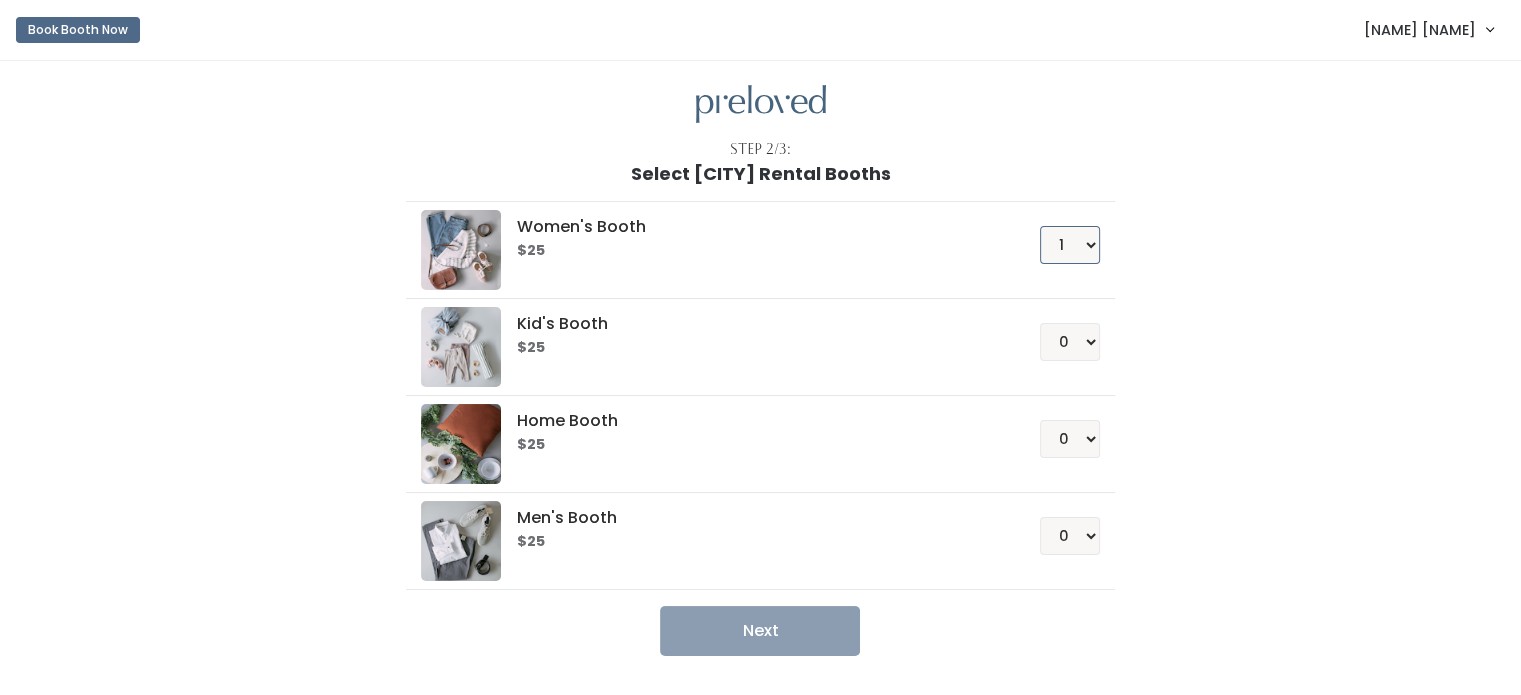 click on "0
1
2
3
4" at bounding box center (1070, 245) 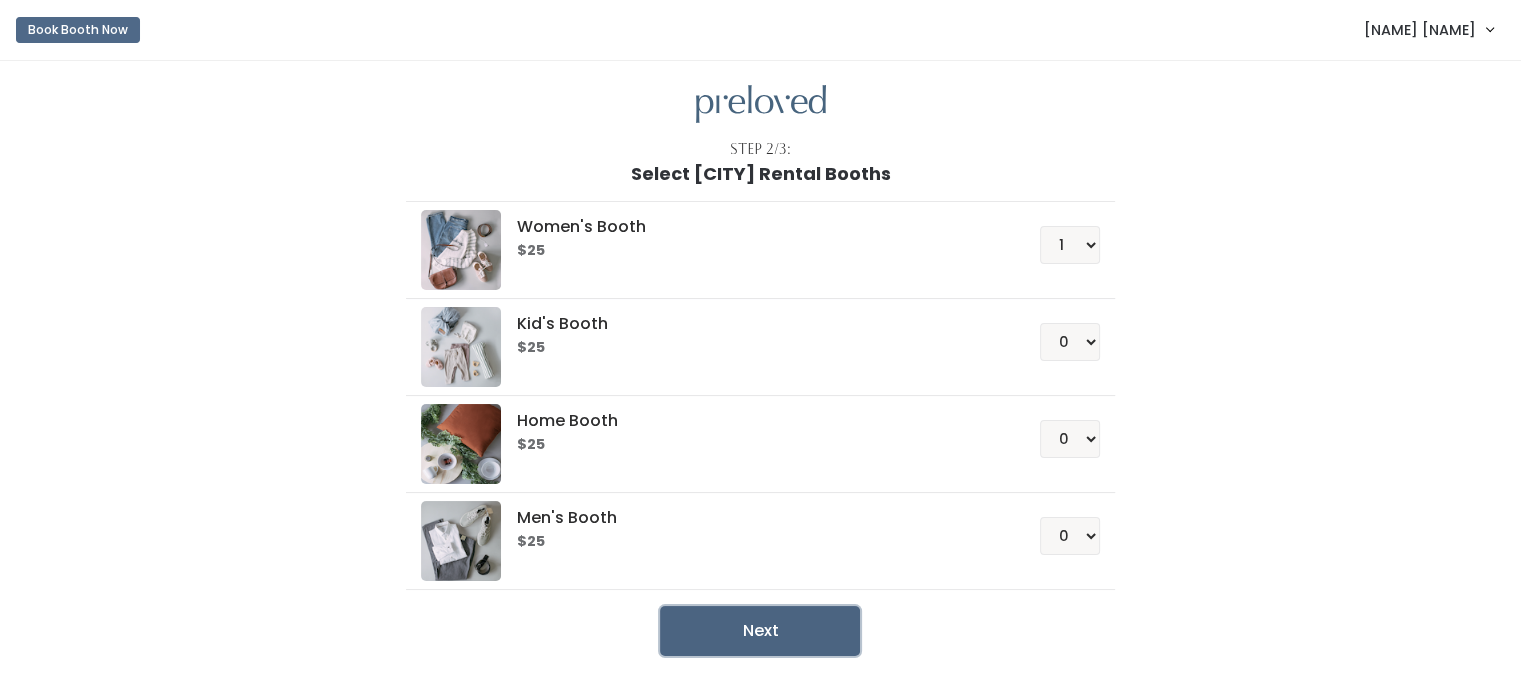 click on "Next" at bounding box center (760, 631) 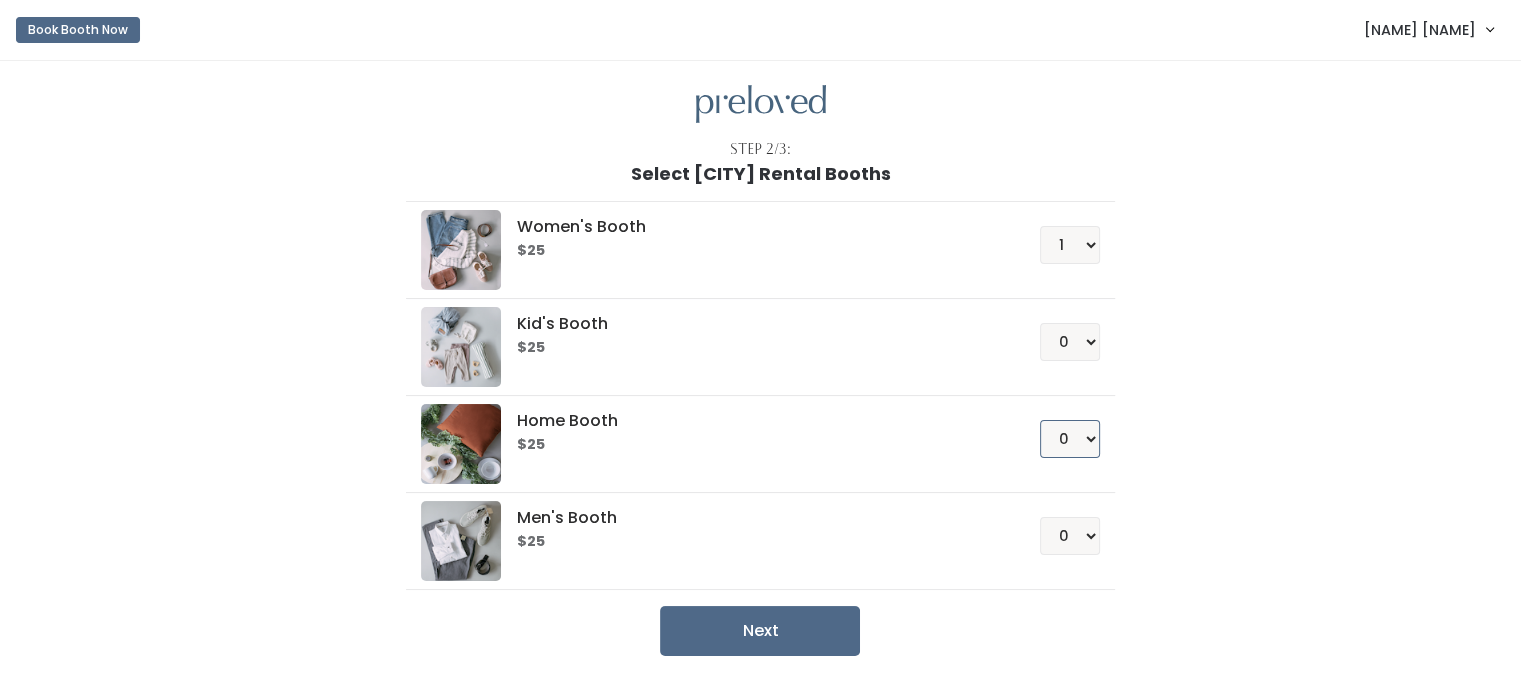 click on "0
1
2
3
4" at bounding box center [1070, 439] 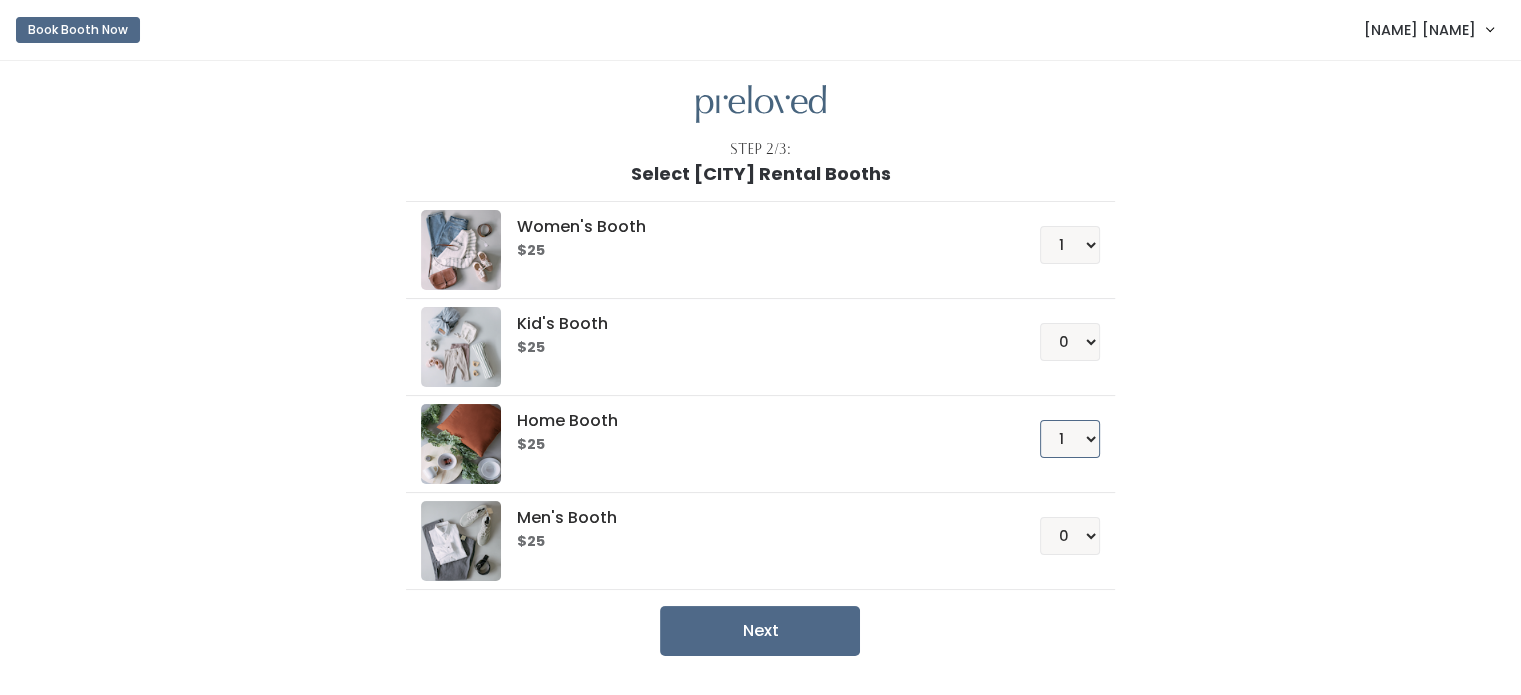 click on "0
1
2
3
4" at bounding box center [1070, 439] 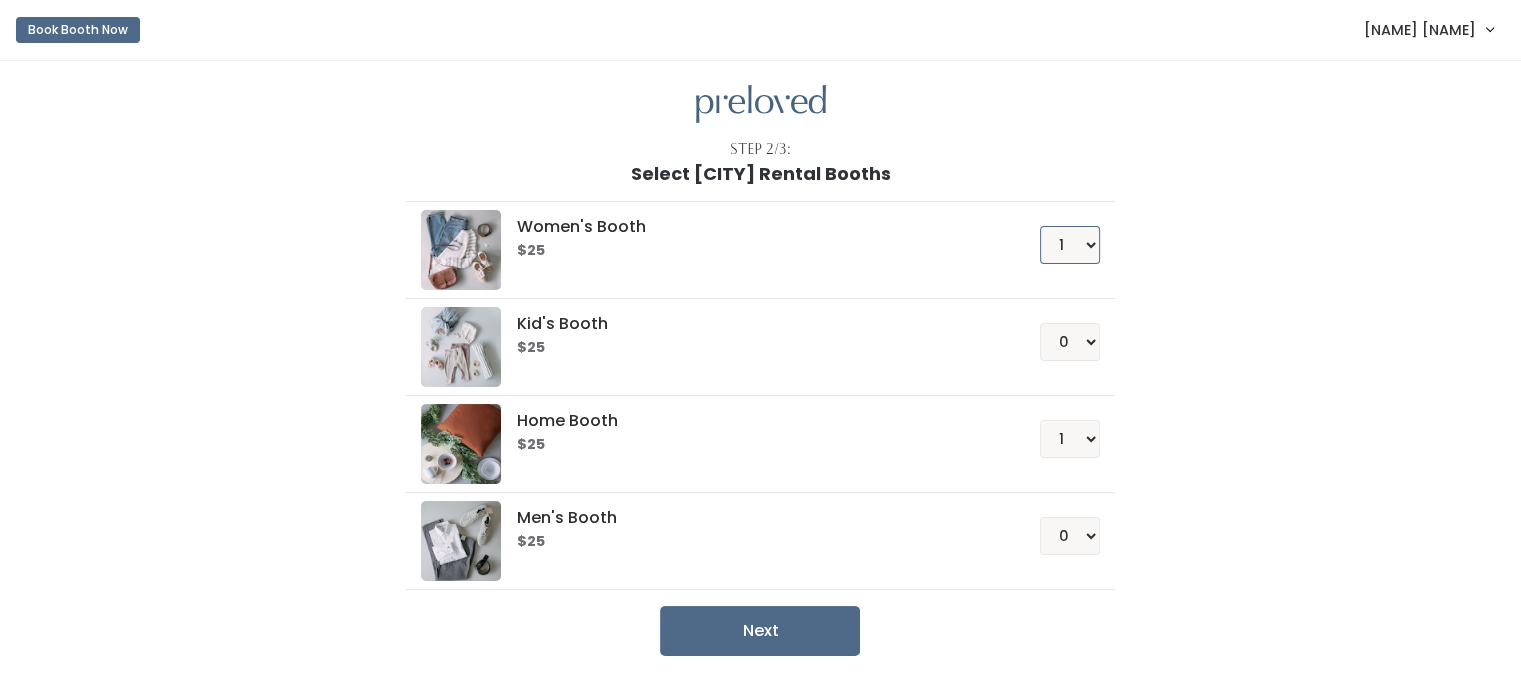 click on "0
1
2
3
4" at bounding box center (1070, 245) 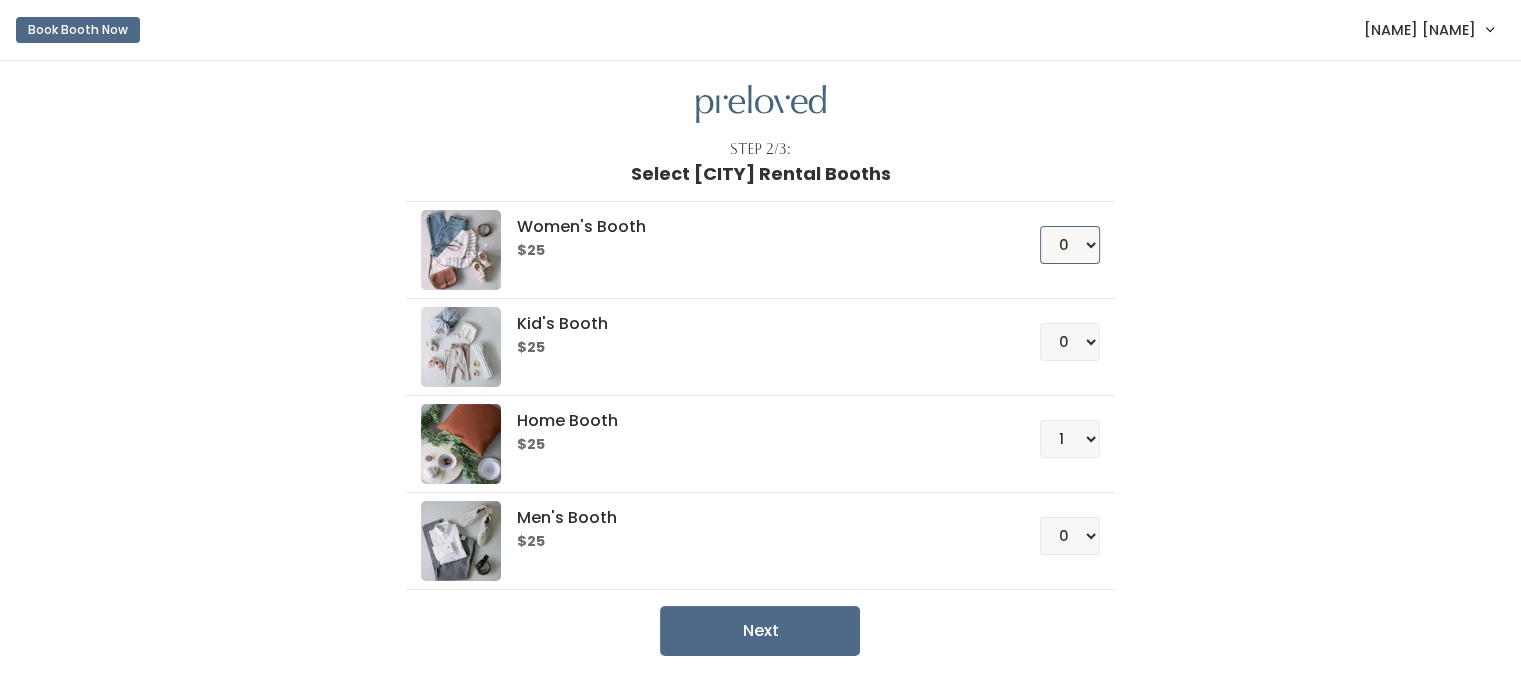 click on "0
1
2
3
4" at bounding box center (1070, 245) 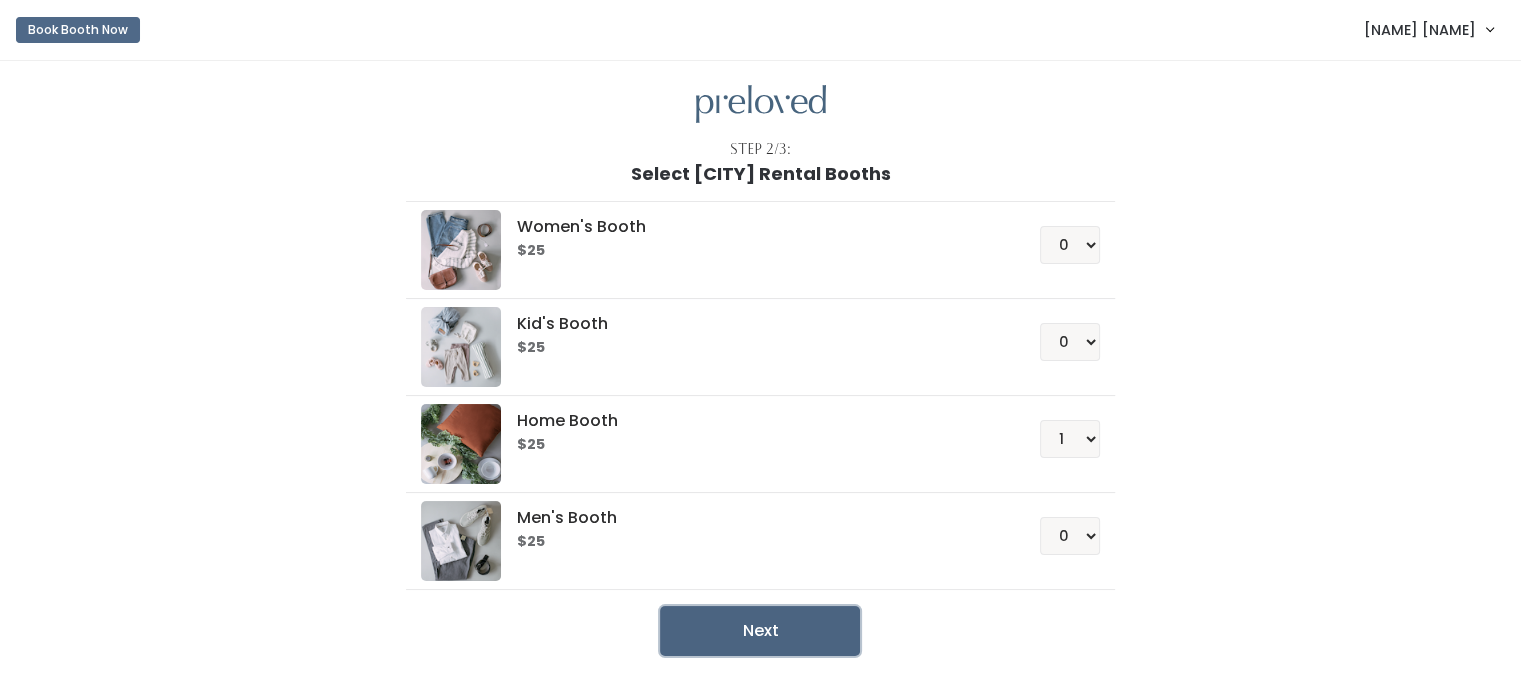 click on "Next" at bounding box center [760, 631] 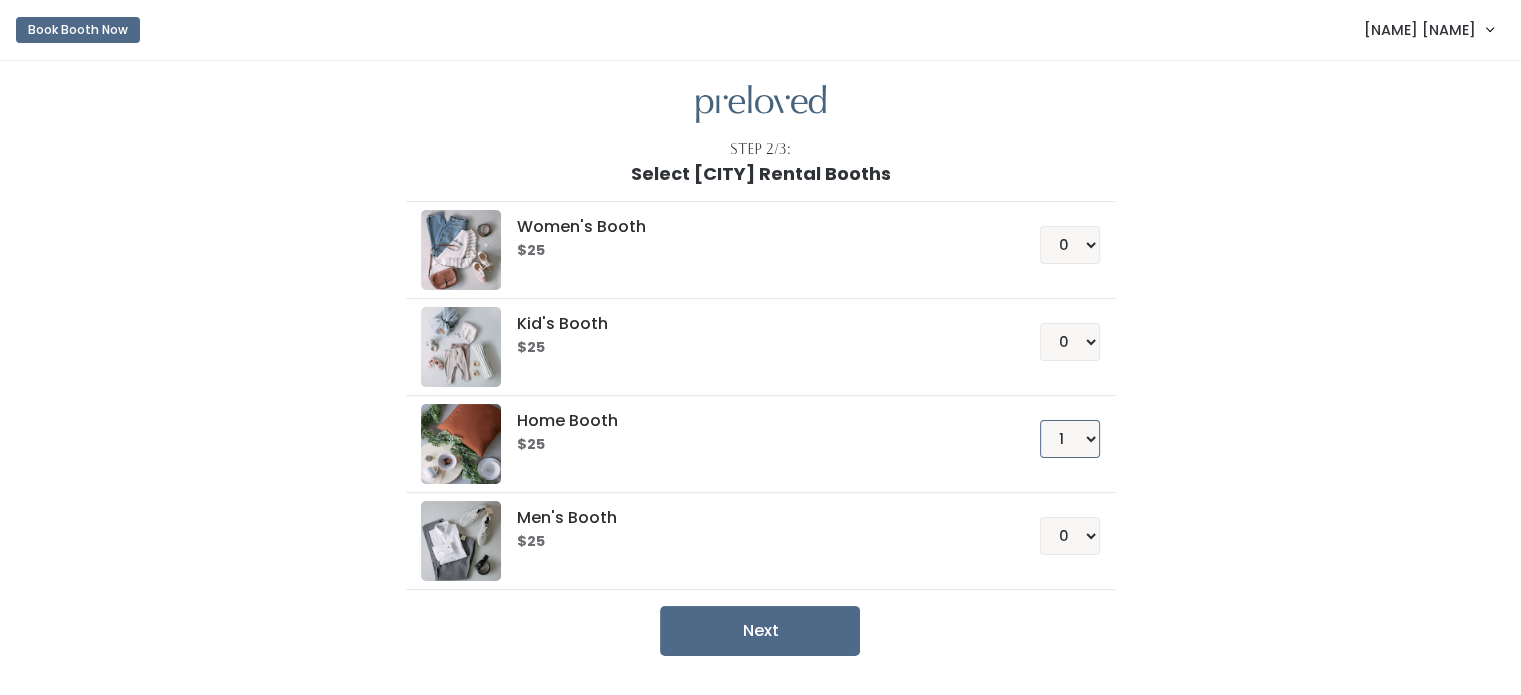 click on "0
1
2
3
4" at bounding box center (1070, 439) 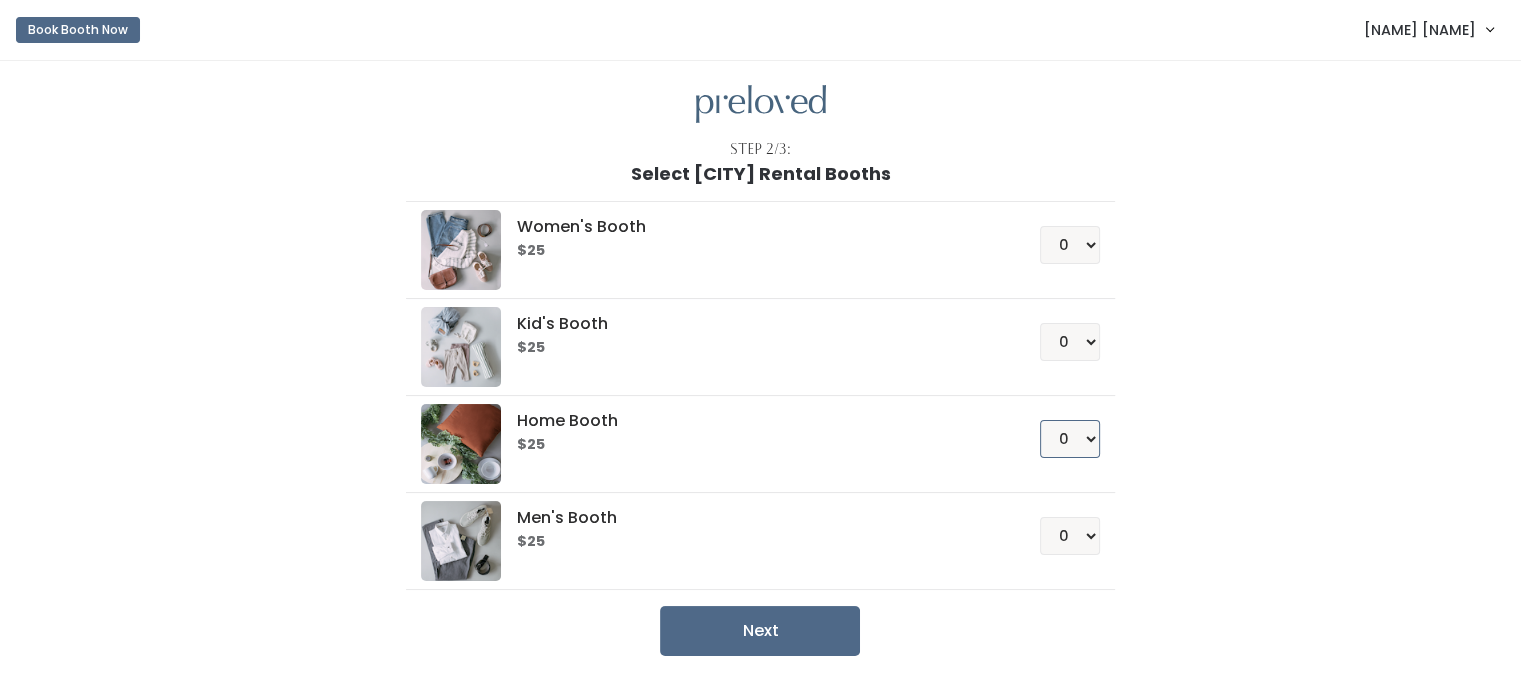click on "0
1
2
3
4" at bounding box center [1070, 439] 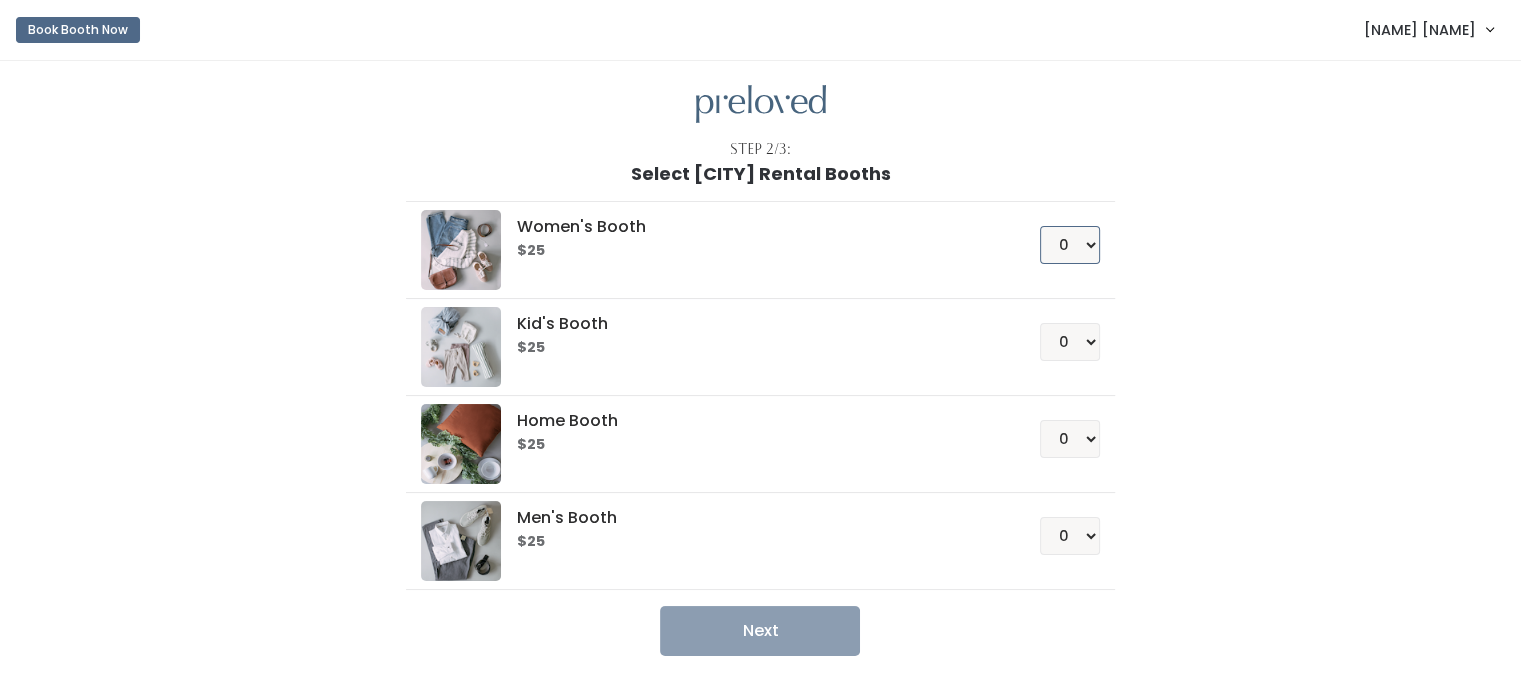 click on "0
1
2
3
4" at bounding box center (1070, 245) 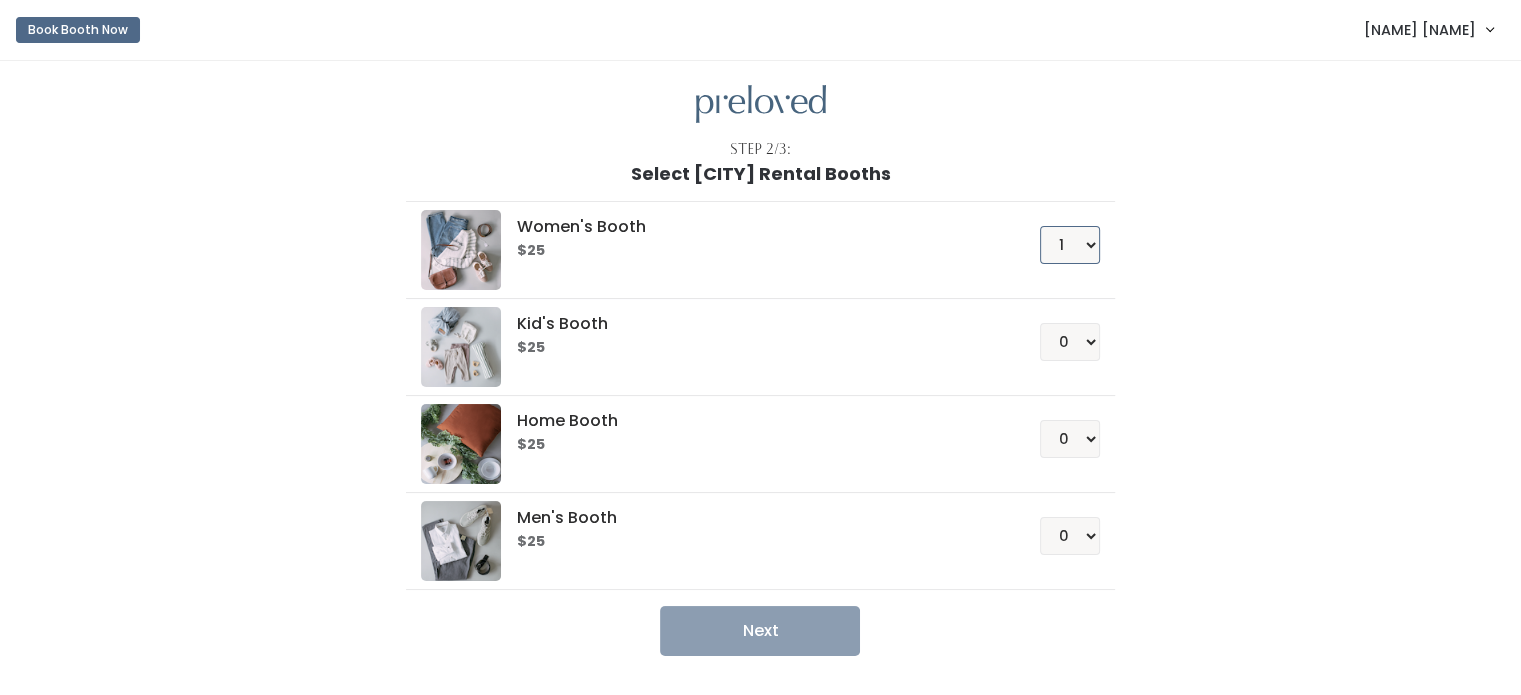 click on "0
1
2
3
4" at bounding box center [1070, 245] 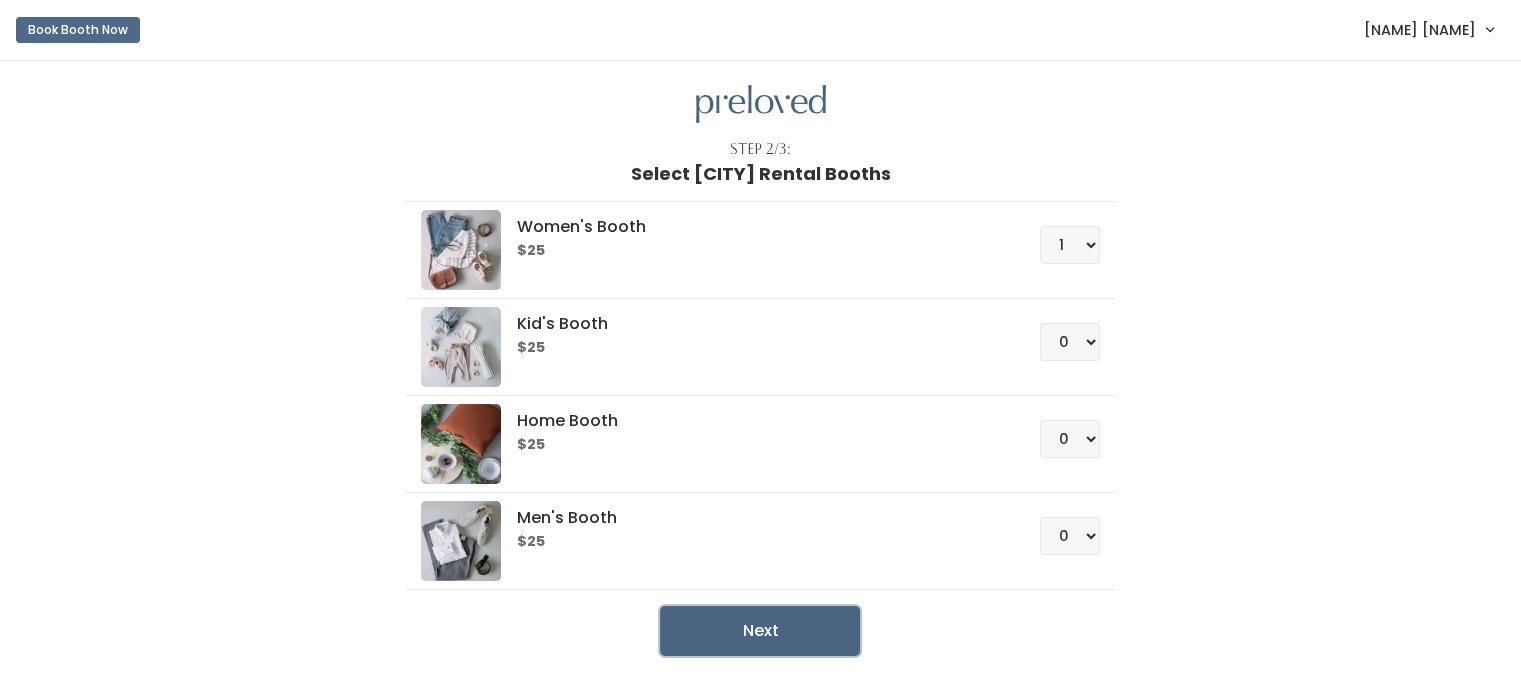 click on "Next" at bounding box center [760, 631] 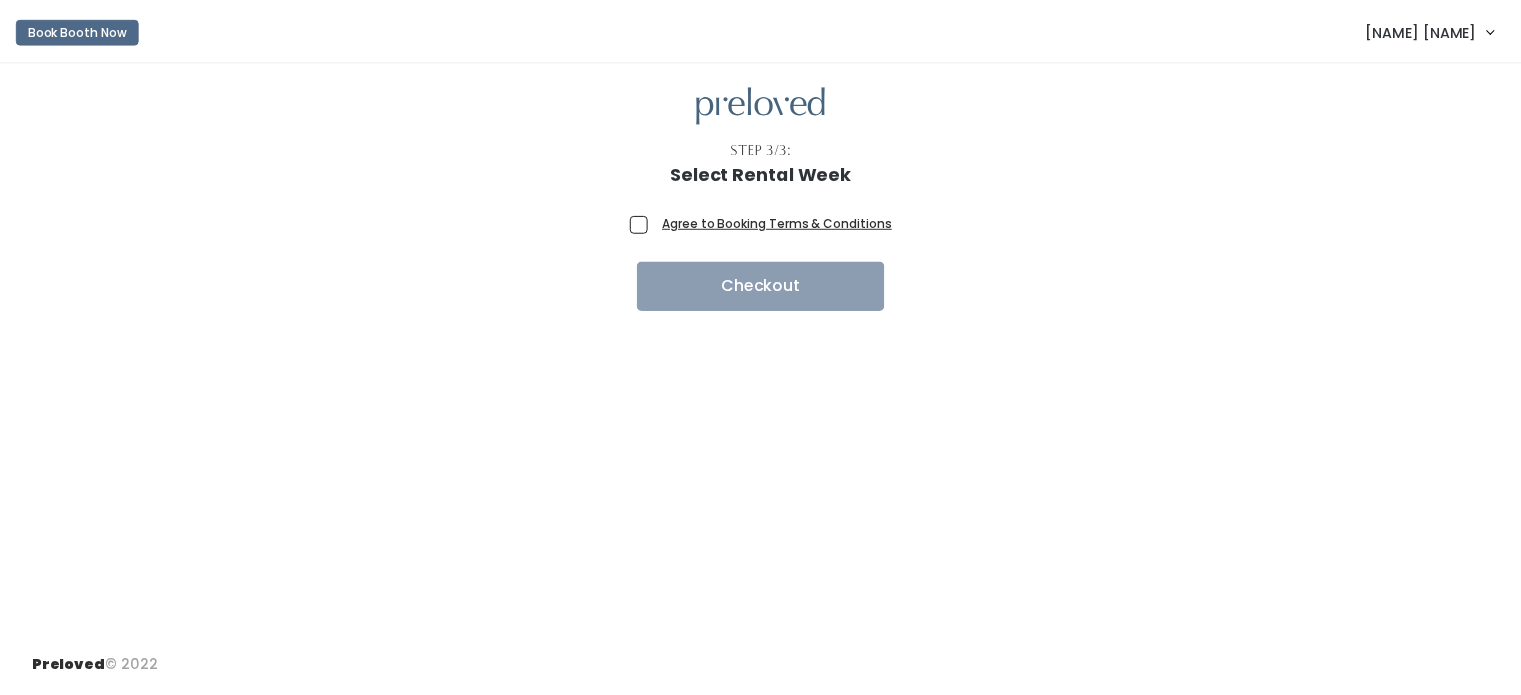 scroll, scrollTop: 0, scrollLeft: 0, axis: both 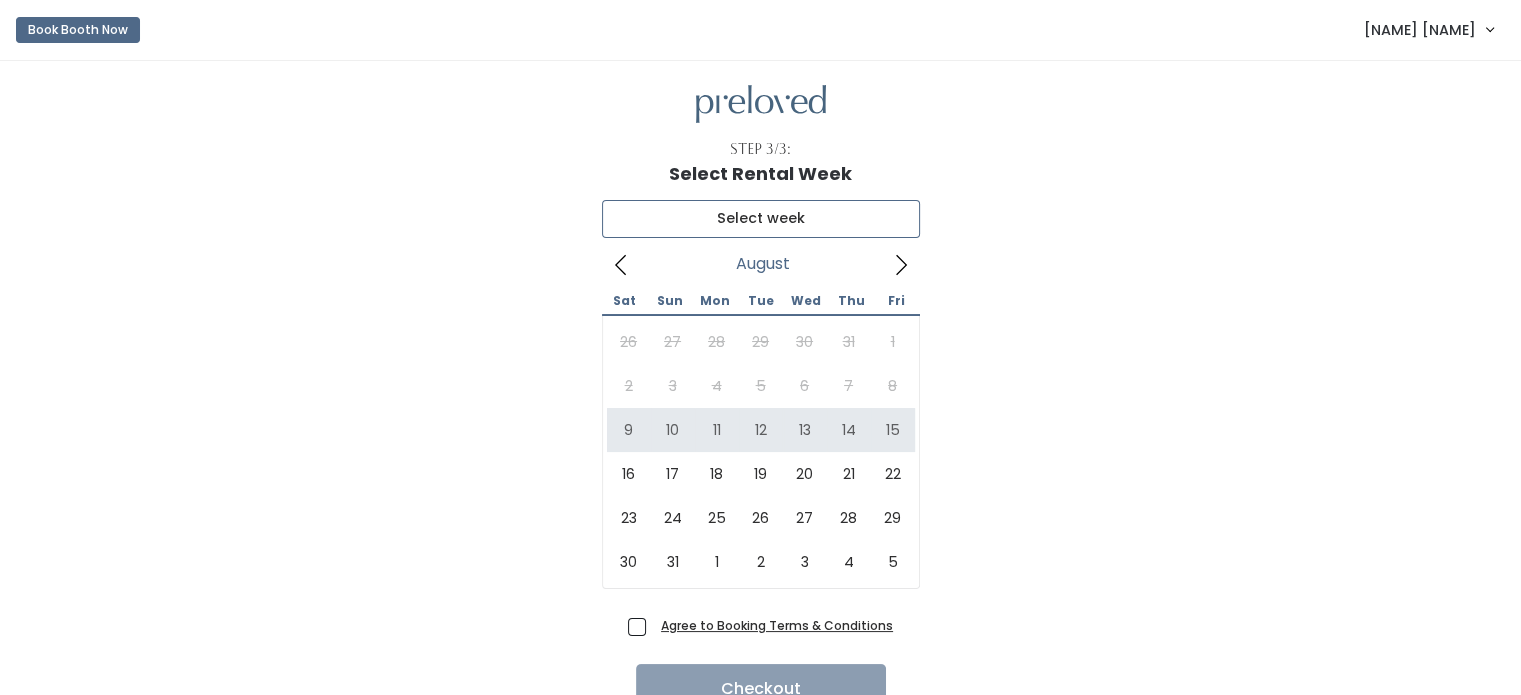 type on "[MONTH] [NUMBER] to [MONTH] [NUMBER]" 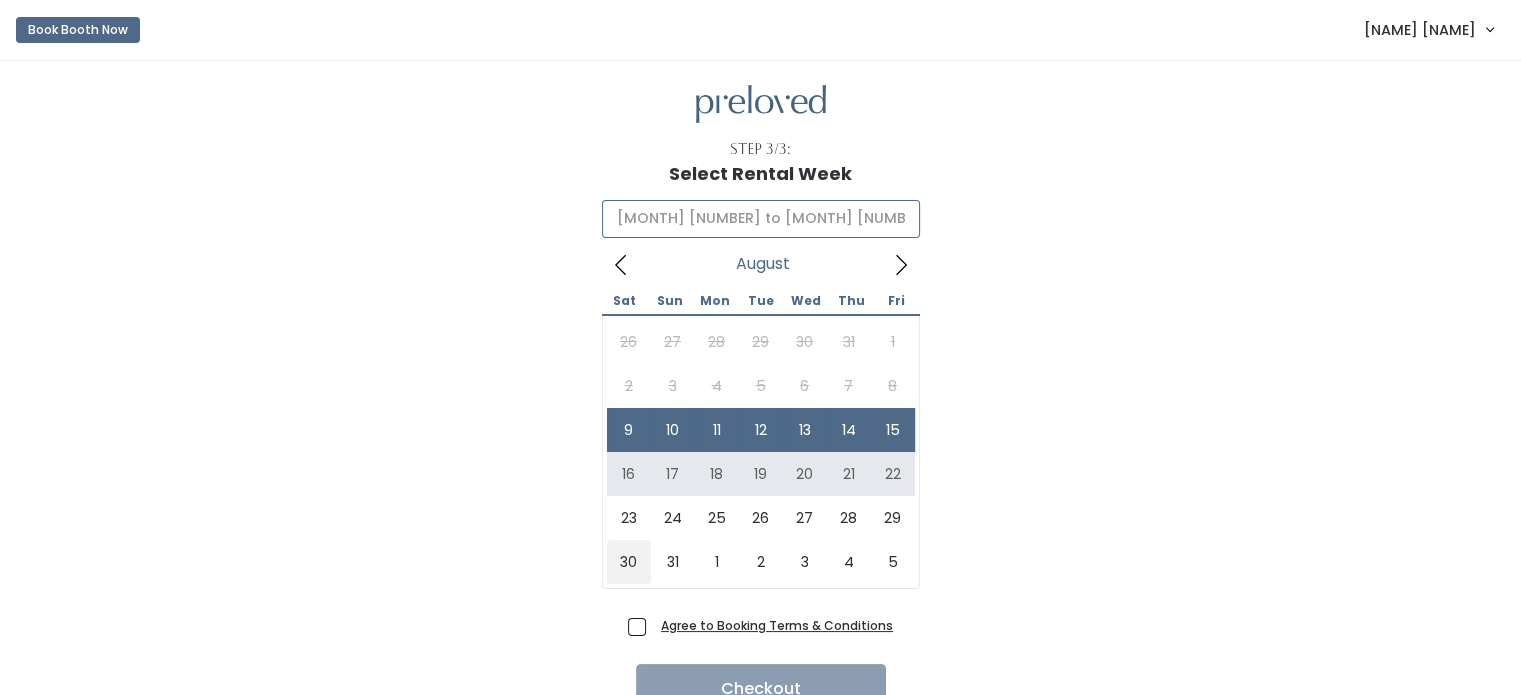 click on "Agree to Booking Terms & Conditions" at bounding box center [773, 625] 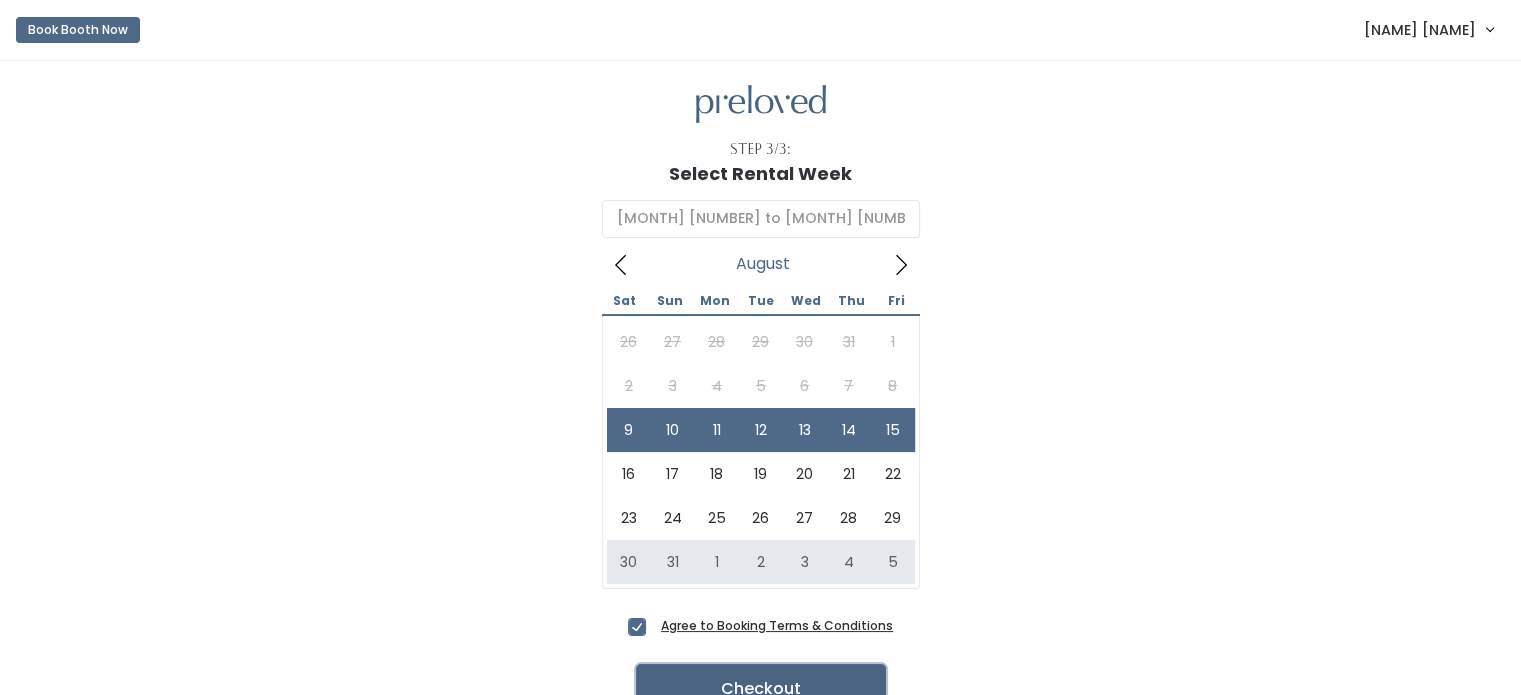 click on "Checkout" at bounding box center [761, 689] 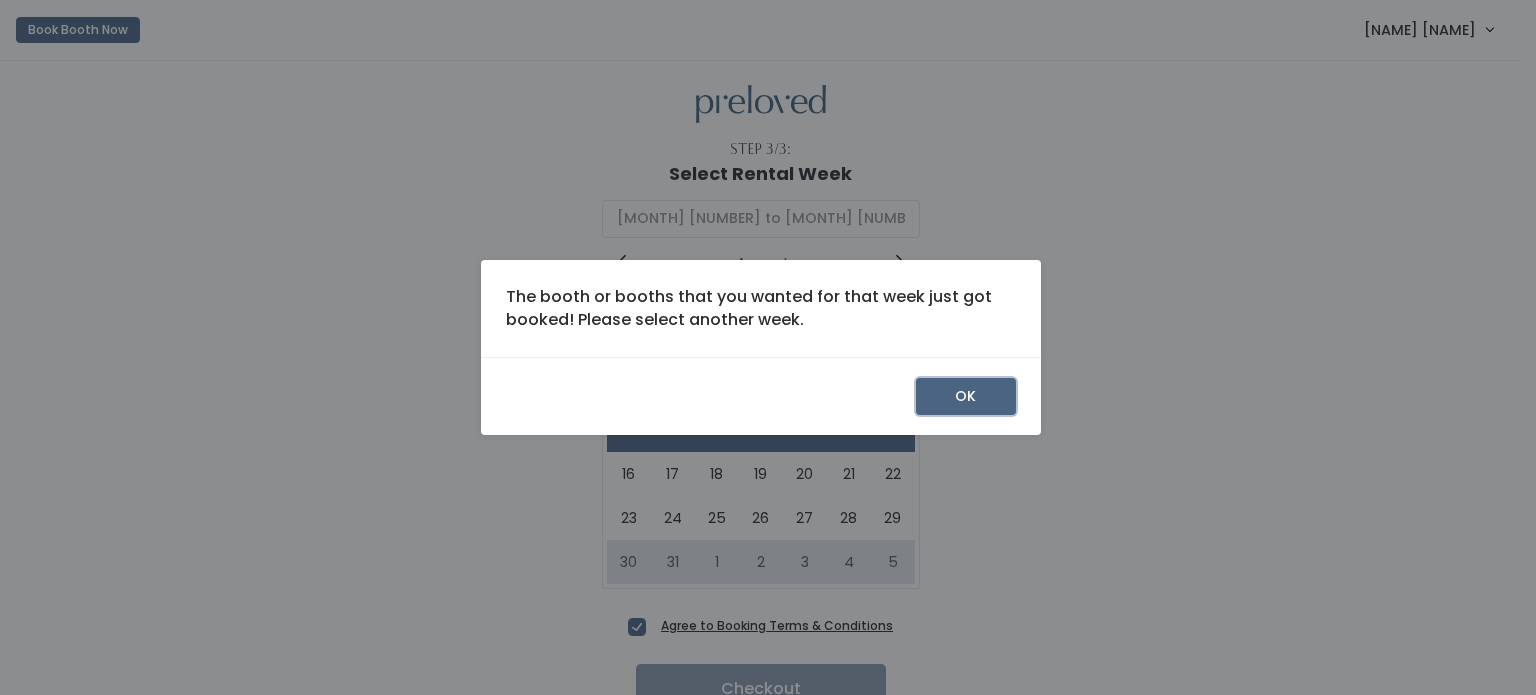 click on "OK" at bounding box center [966, 397] 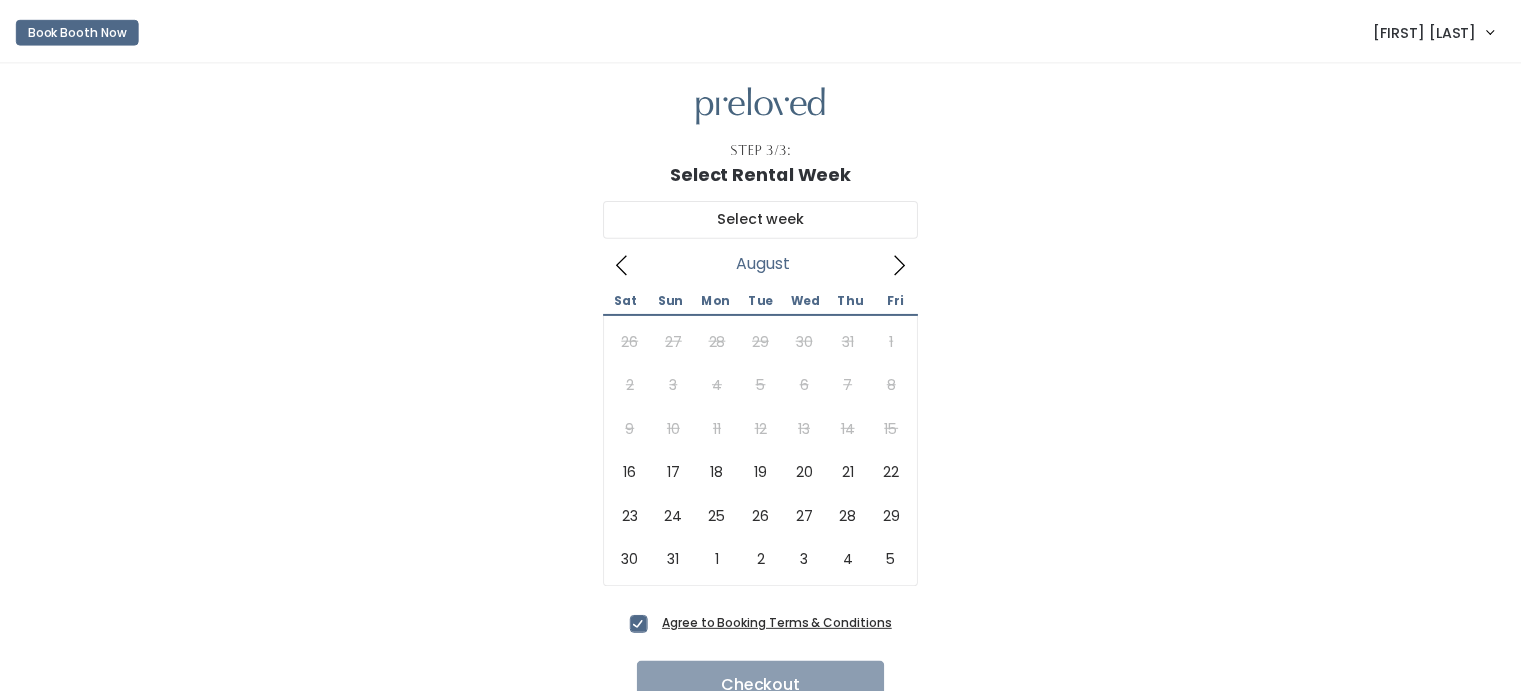 scroll, scrollTop: 0, scrollLeft: 0, axis: both 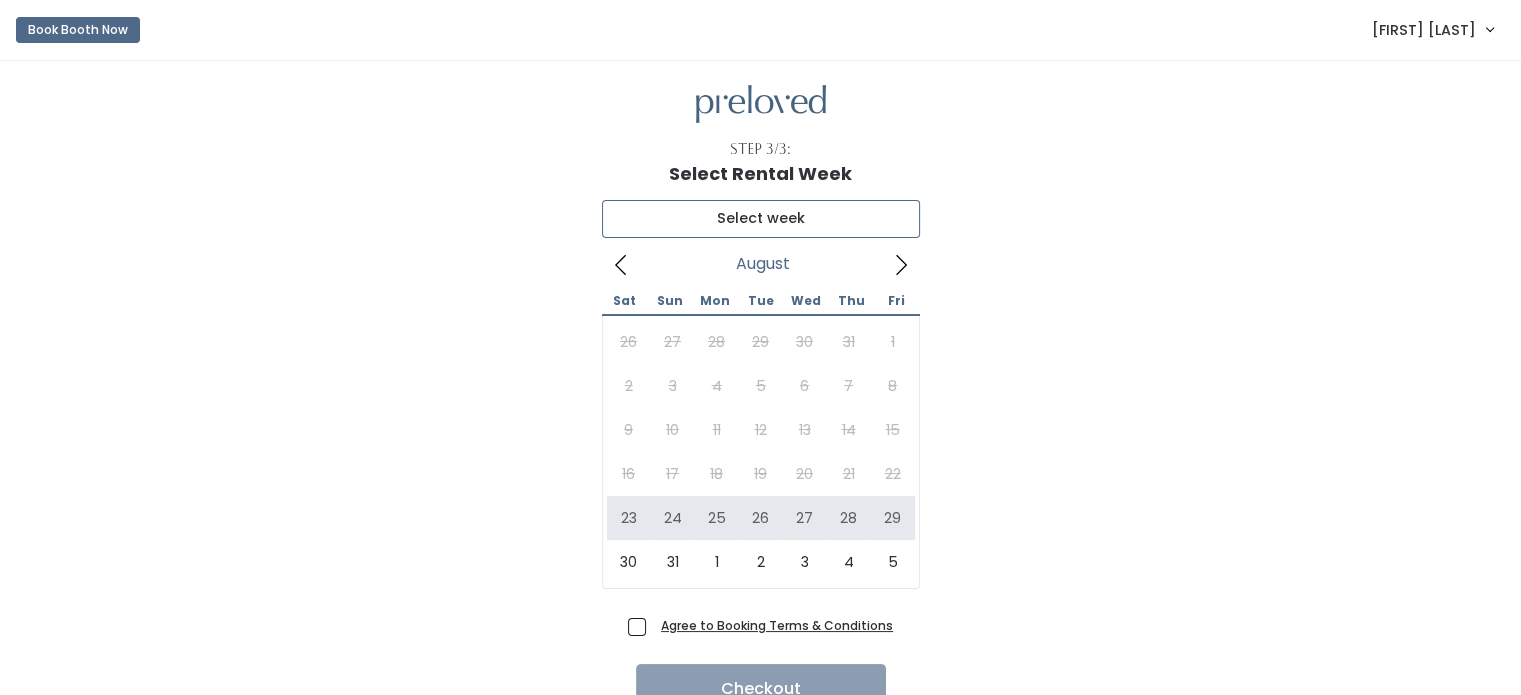 type on "August 23 to August 29" 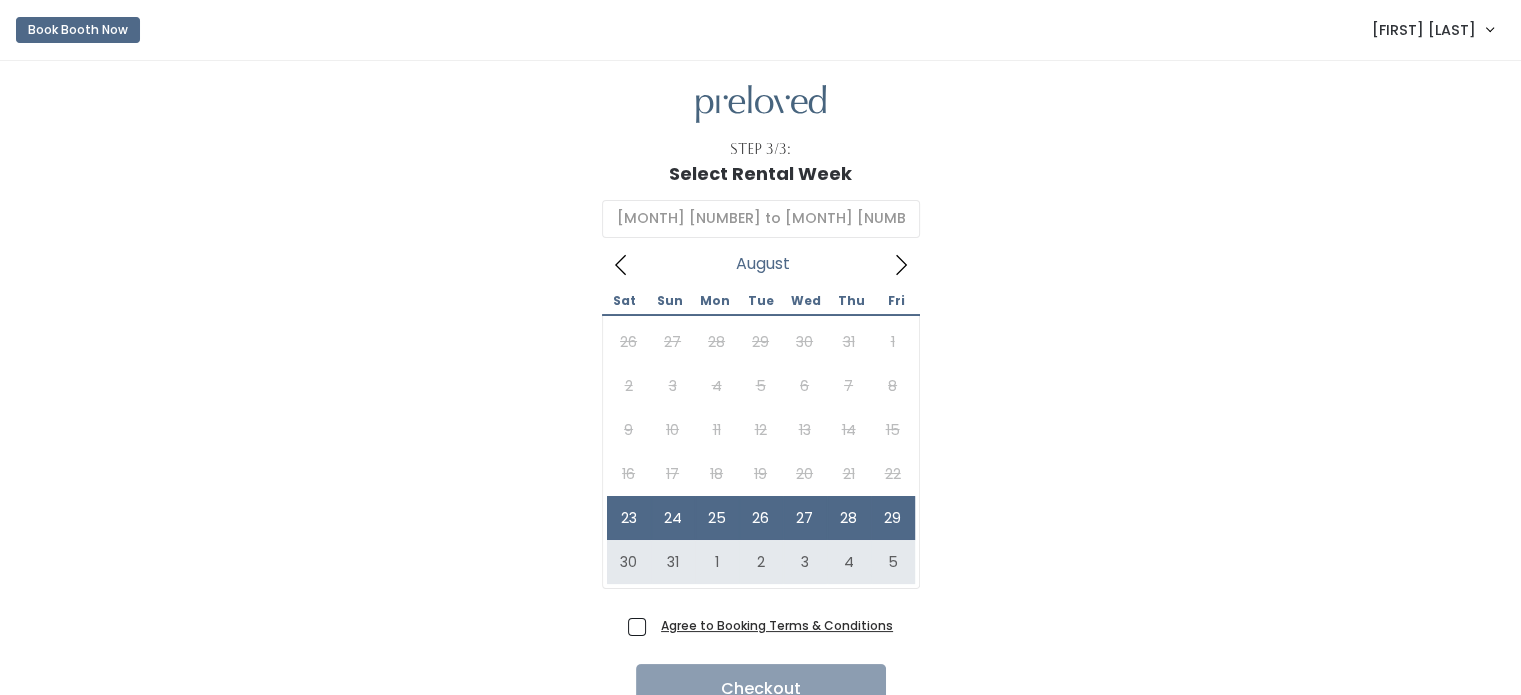click on "Agree to Booking Terms & Conditions" at bounding box center [773, 625] 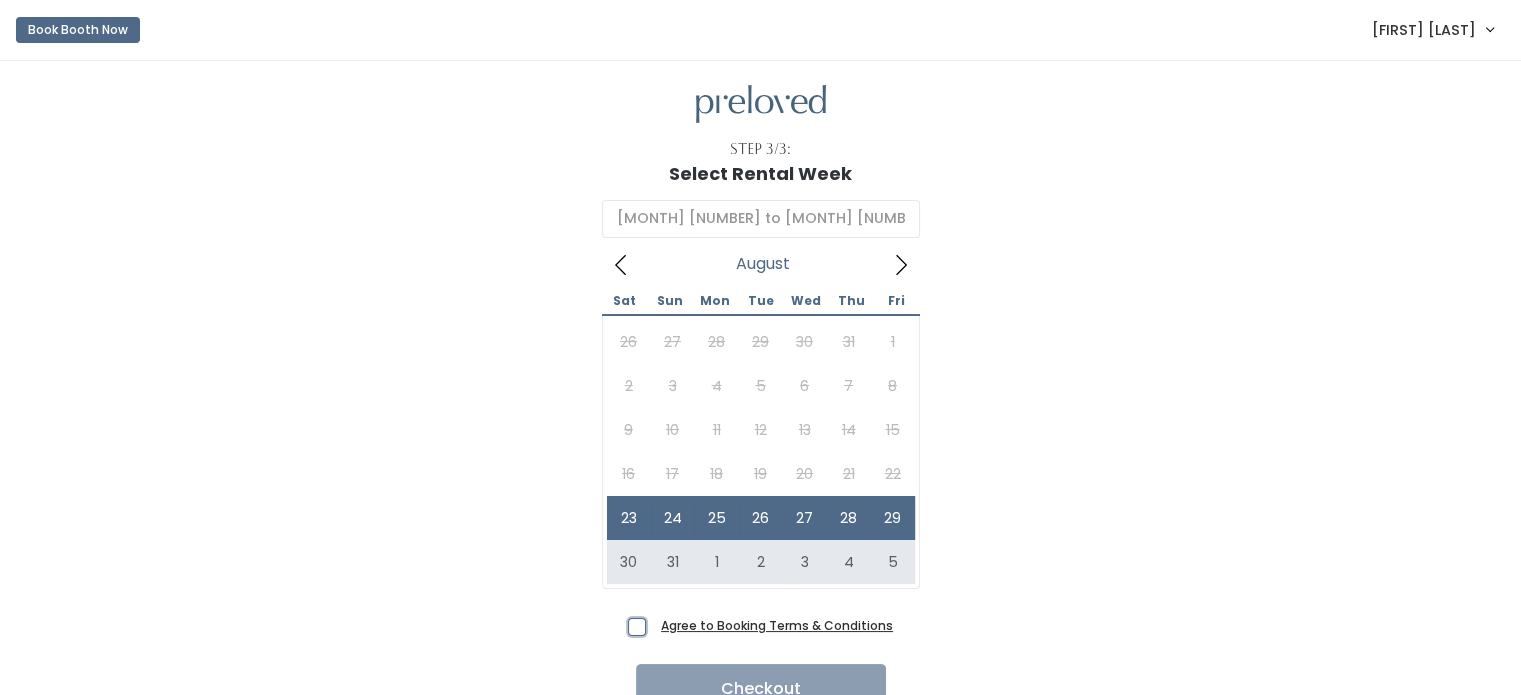 checkbox on "true" 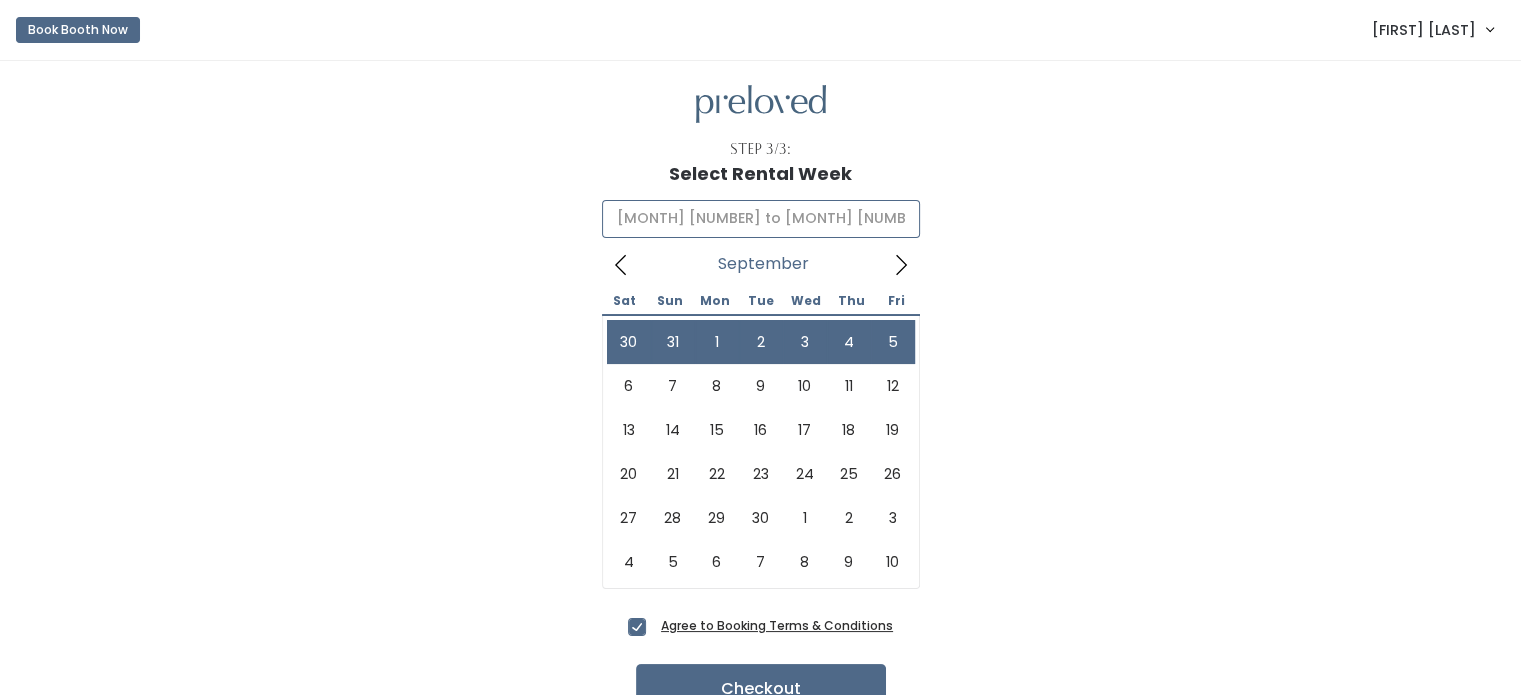 click 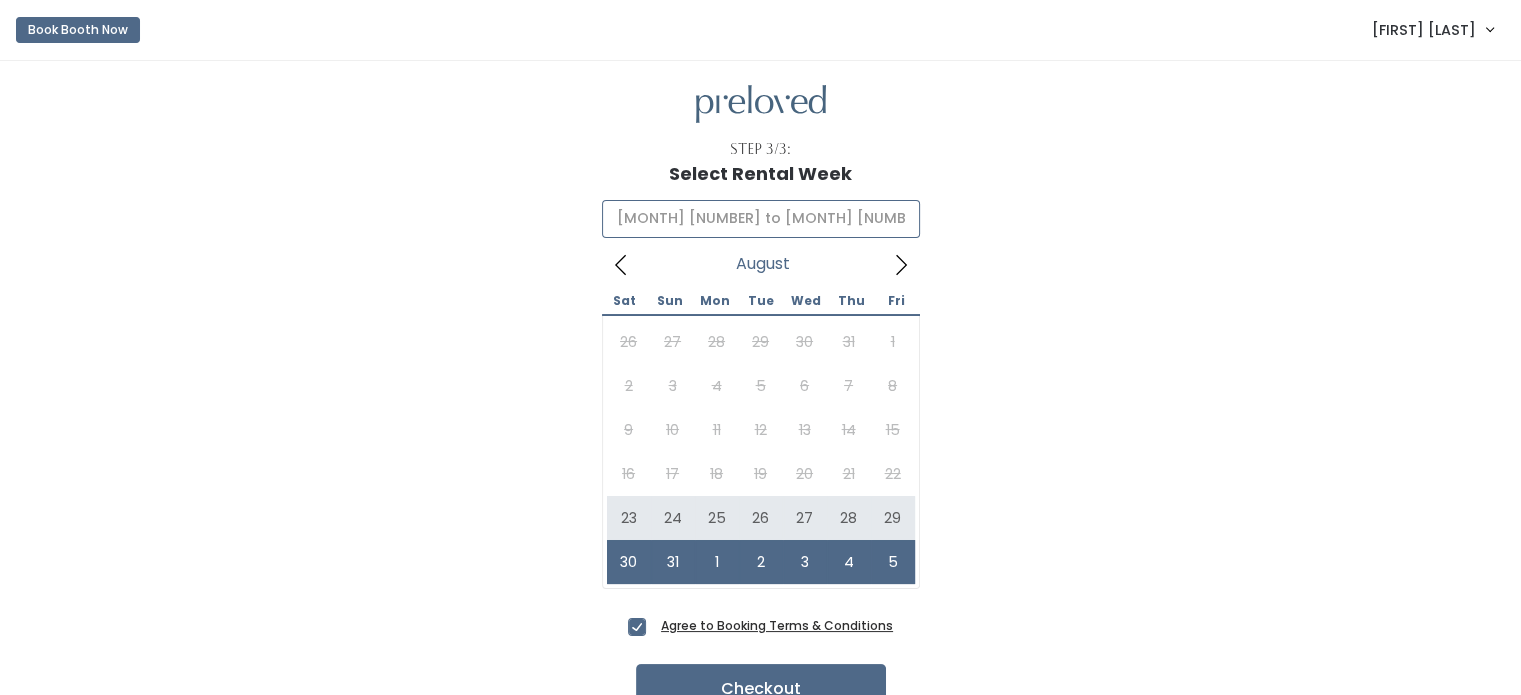 type on "August 23 to August 29" 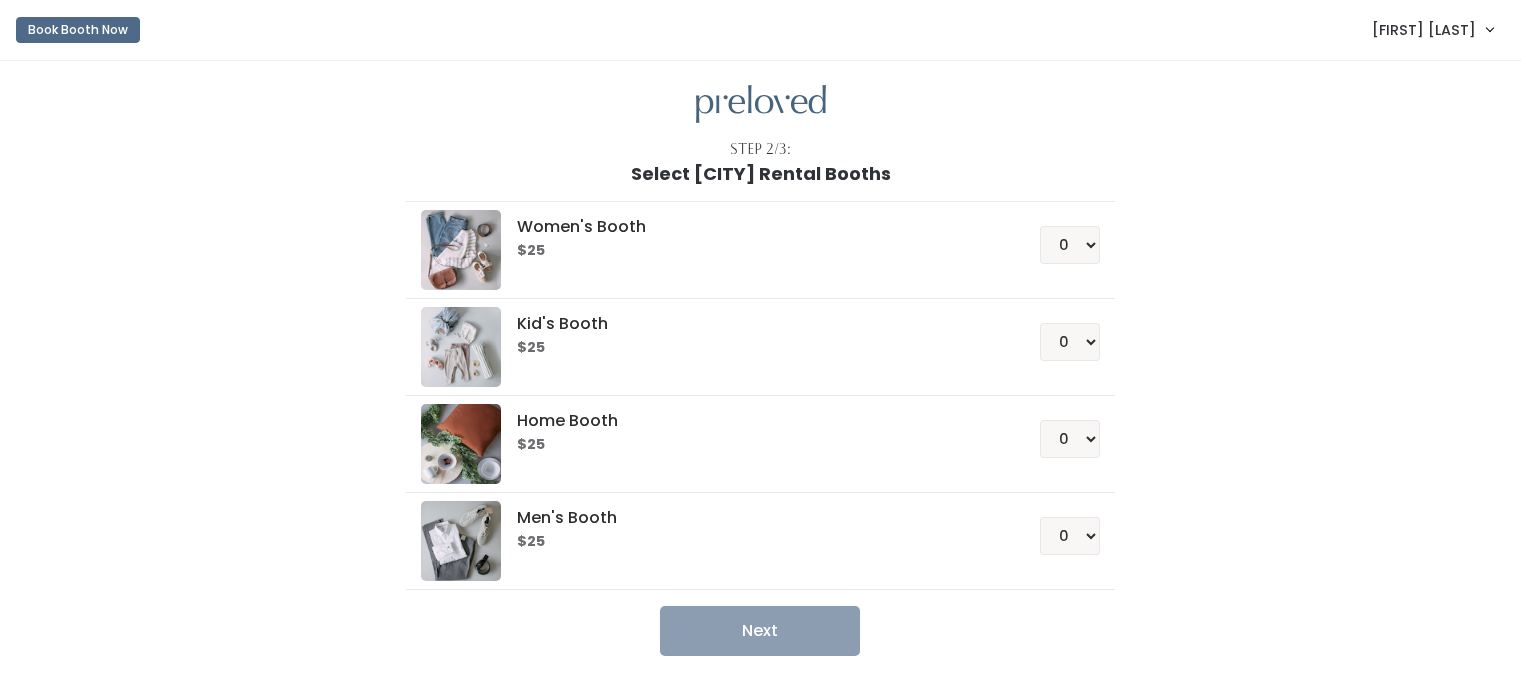 scroll, scrollTop: 0, scrollLeft: 0, axis: both 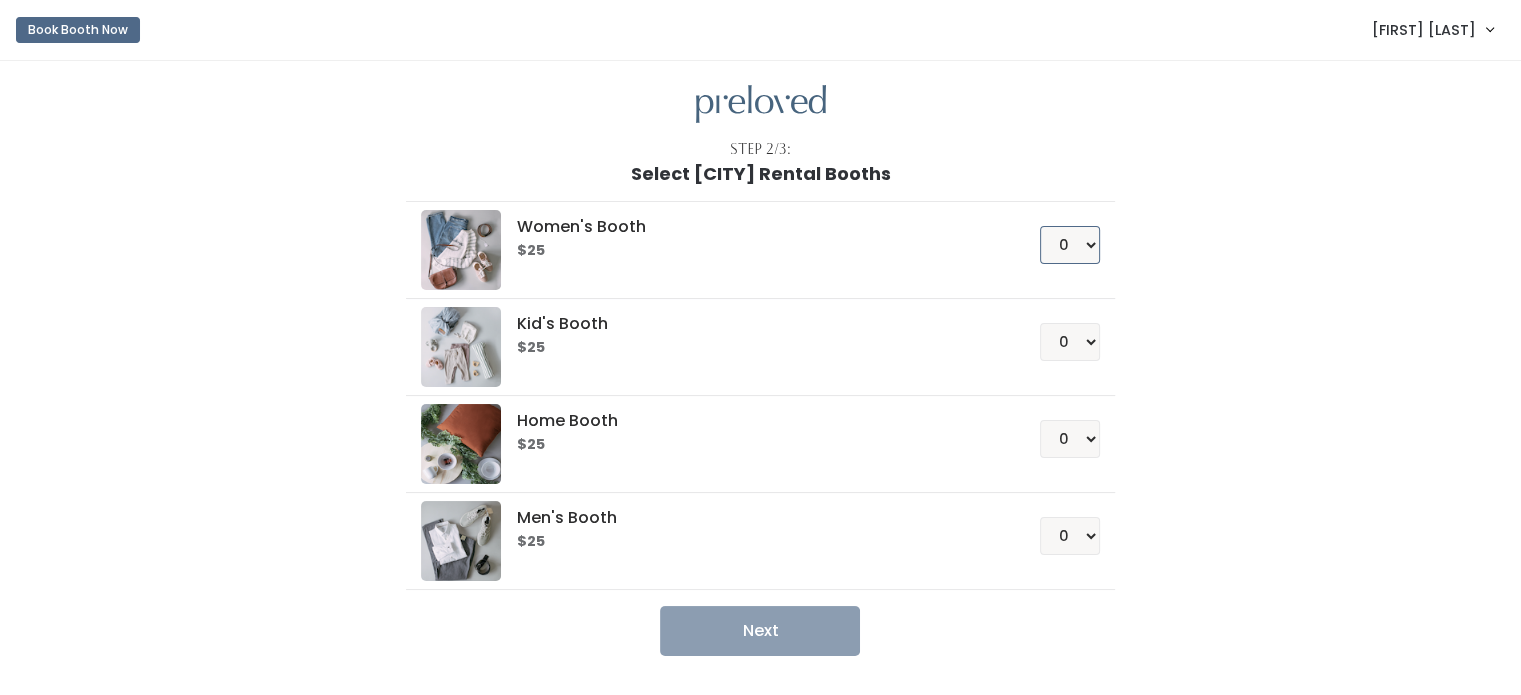 click on "0
1
2
3
4" at bounding box center [1070, 245] 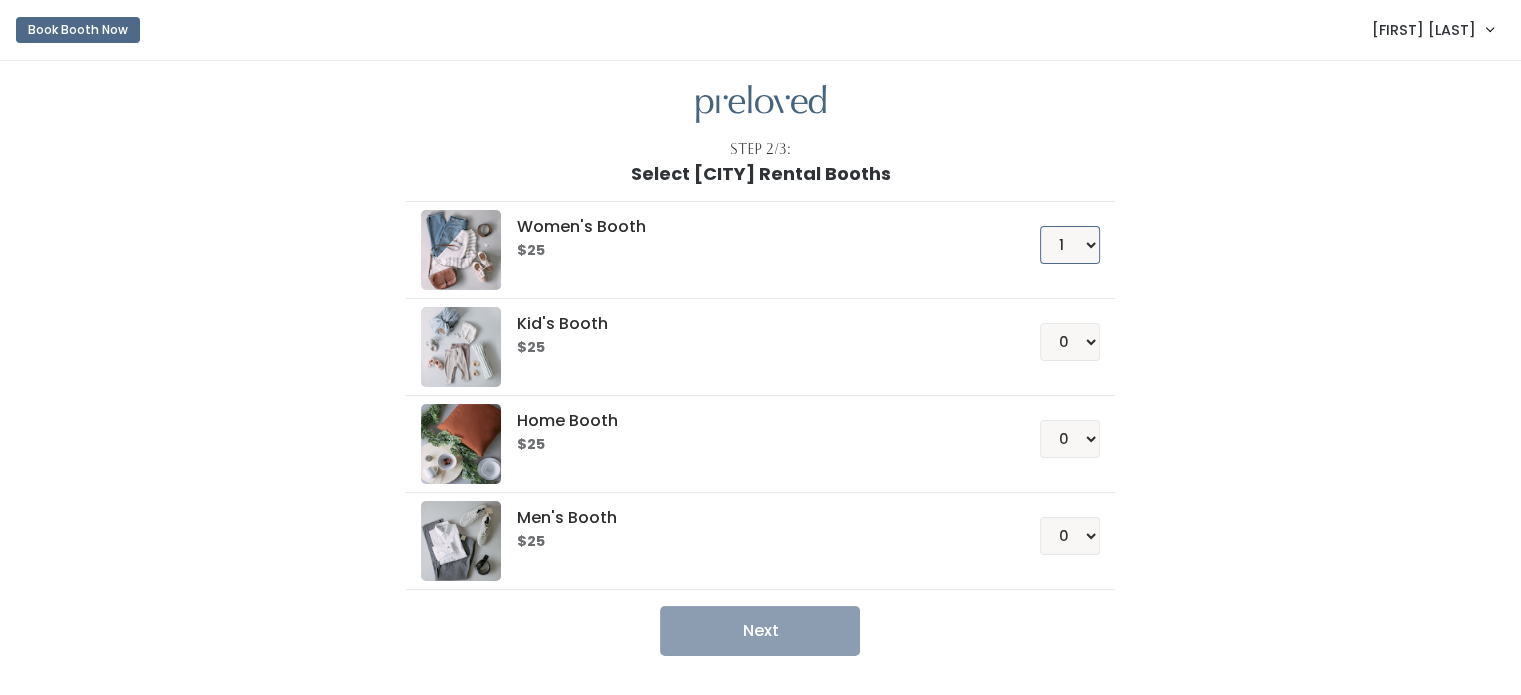 click on "0
1
2
3
4" at bounding box center (1070, 245) 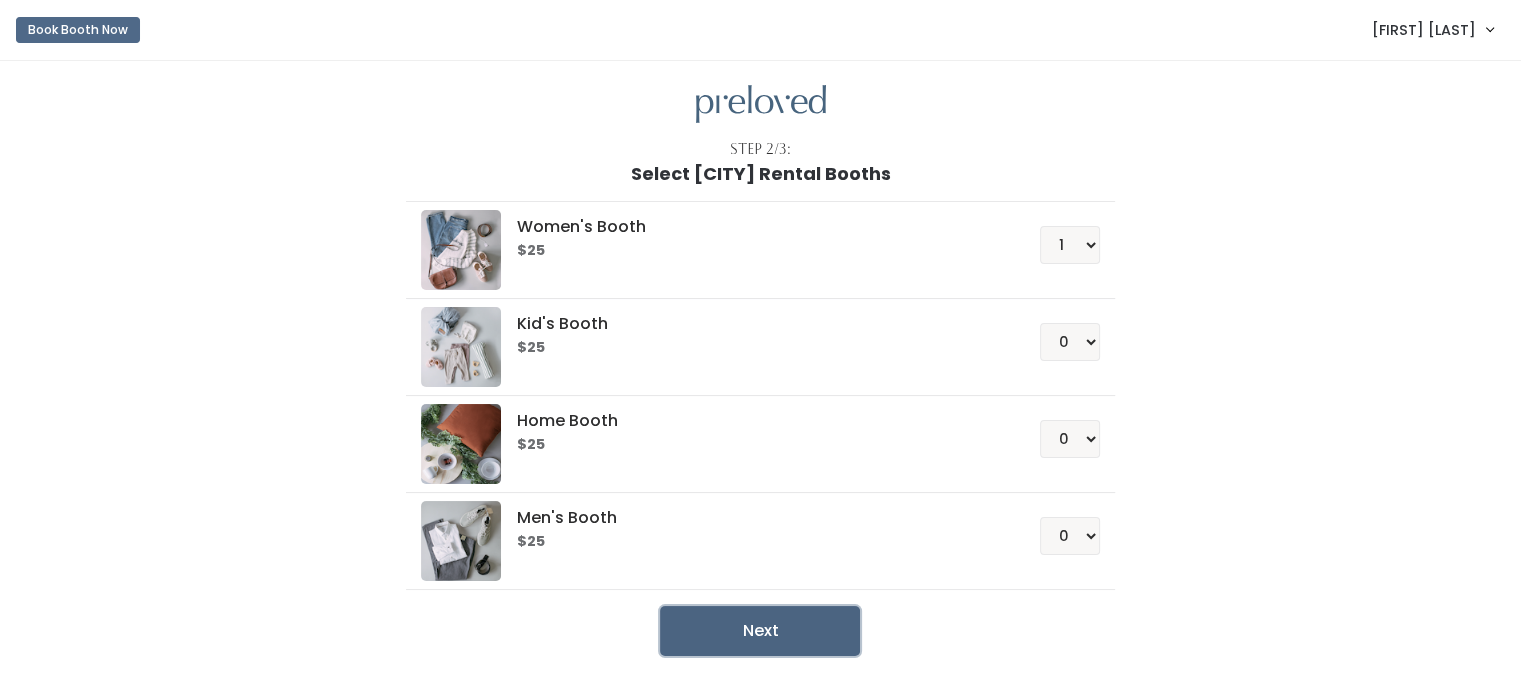 click on "Next" at bounding box center [760, 631] 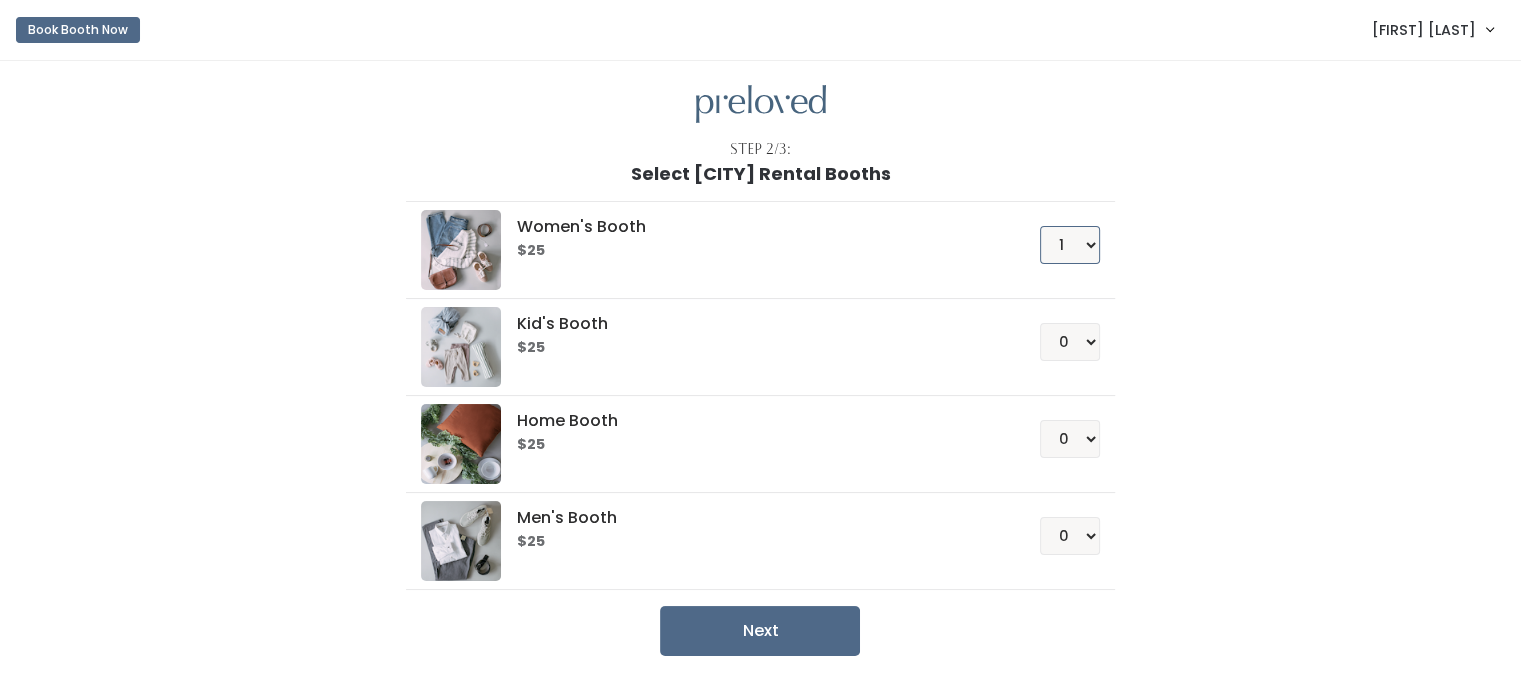 click on "0
1
2
3
4" at bounding box center [1070, 245] 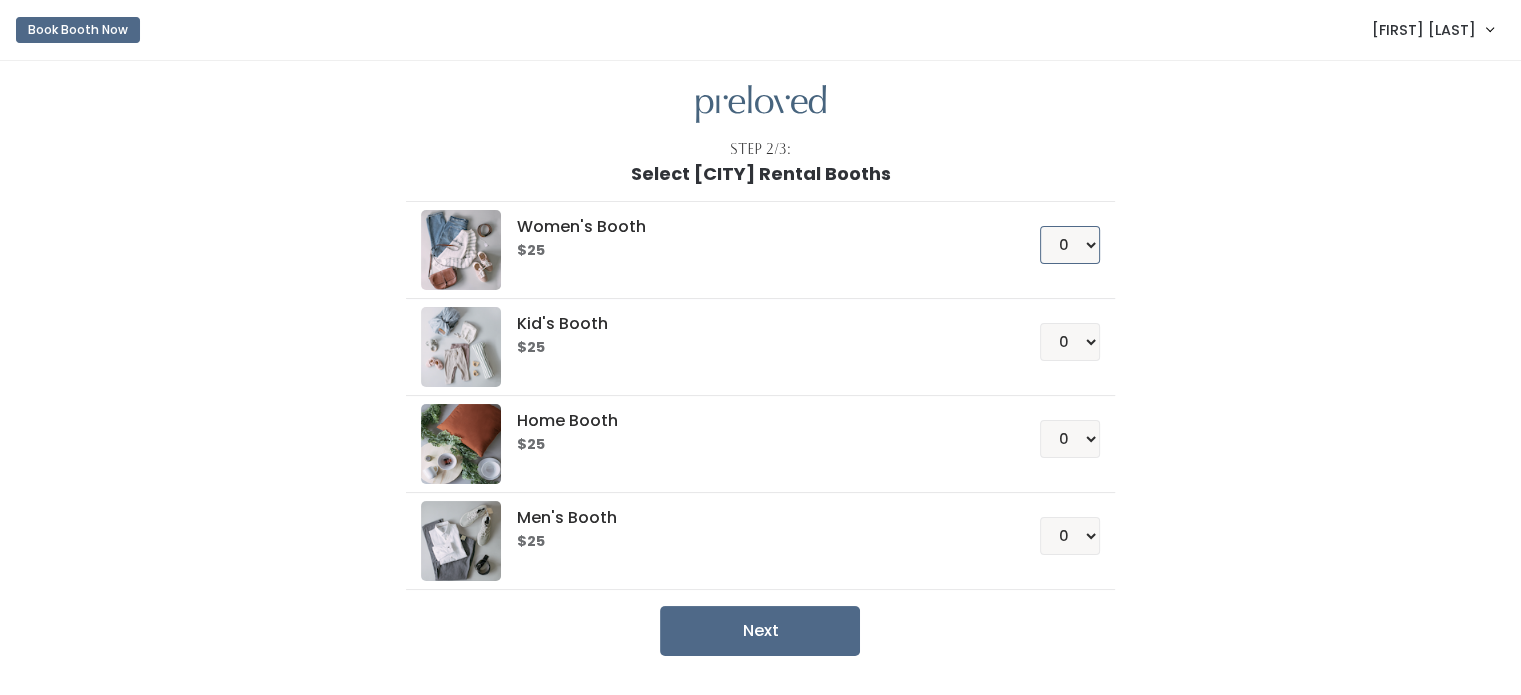 click on "0
1
2
3
4" at bounding box center [1070, 245] 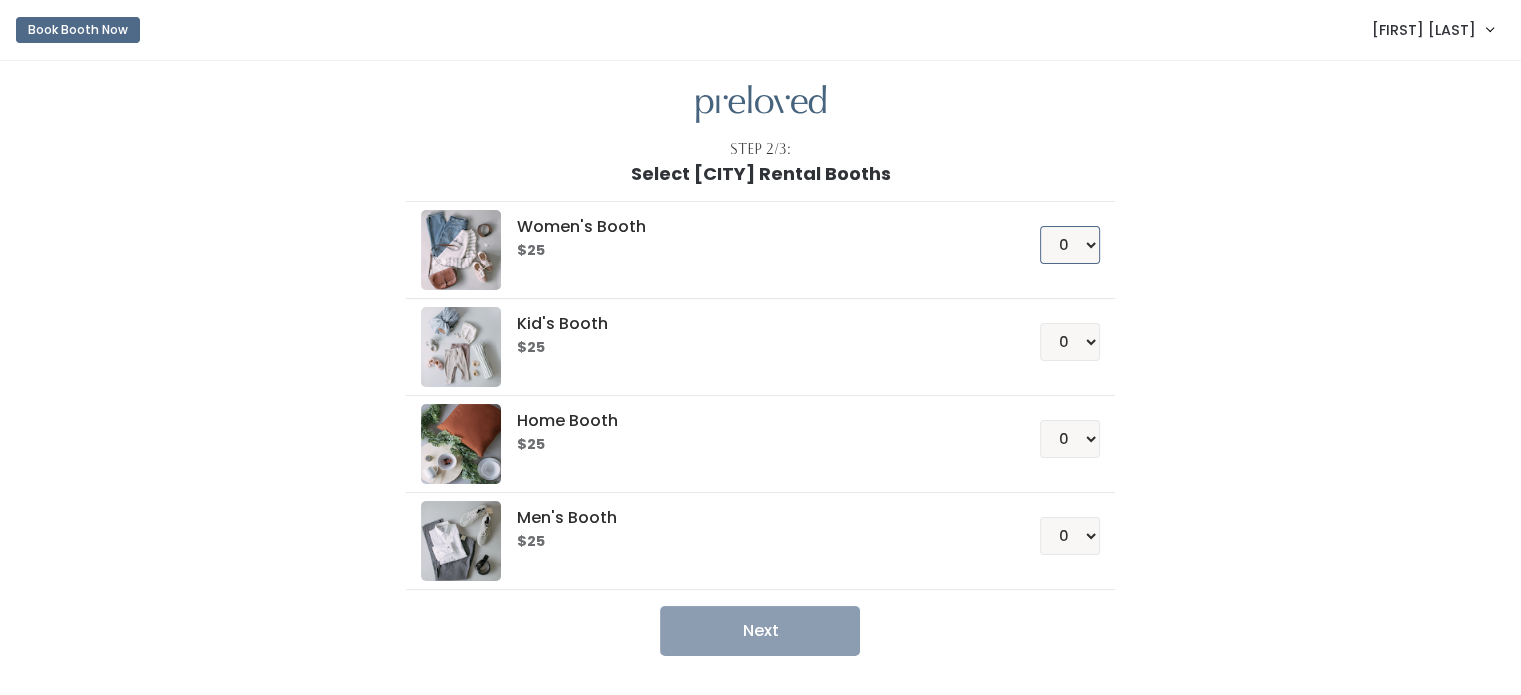 click on "0
1
2
3
4" at bounding box center (1070, 245) 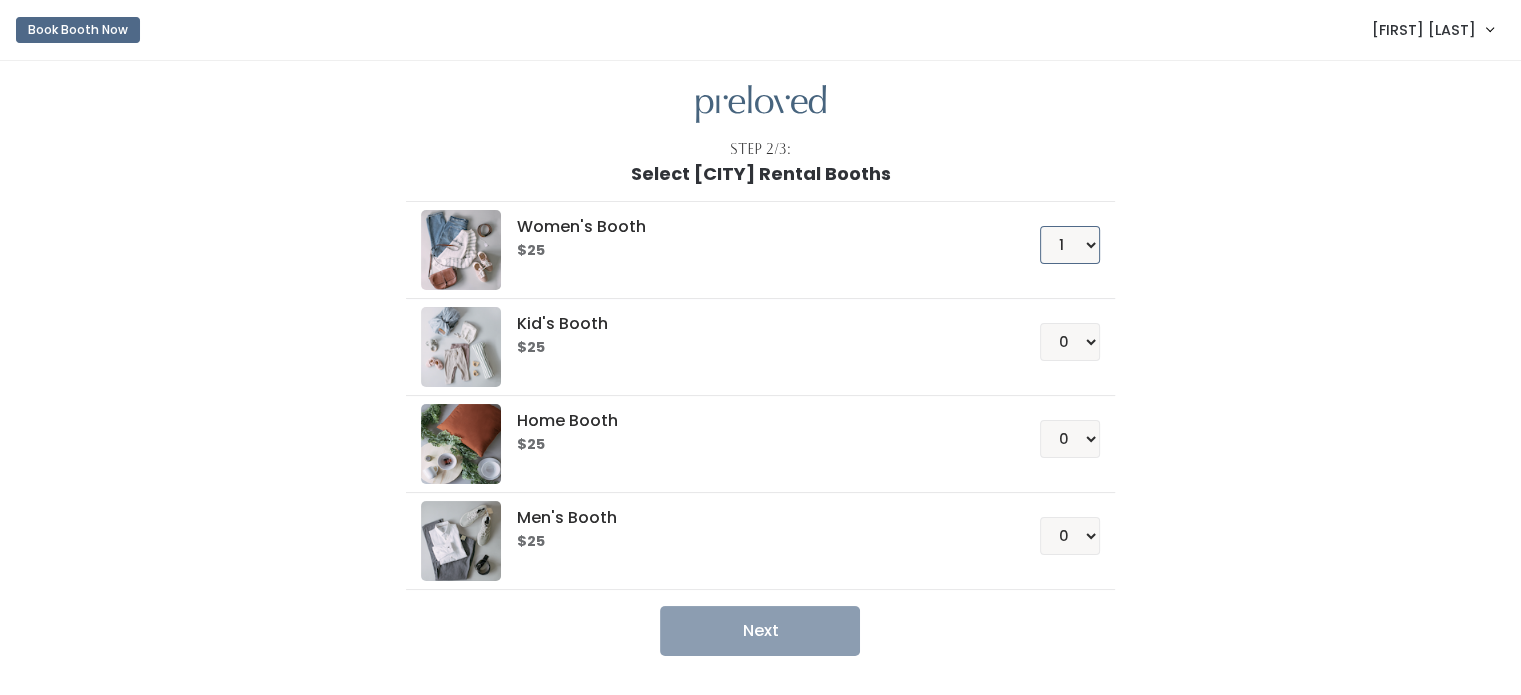 click on "0
1
2
3
4" at bounding box center (1070, 245) 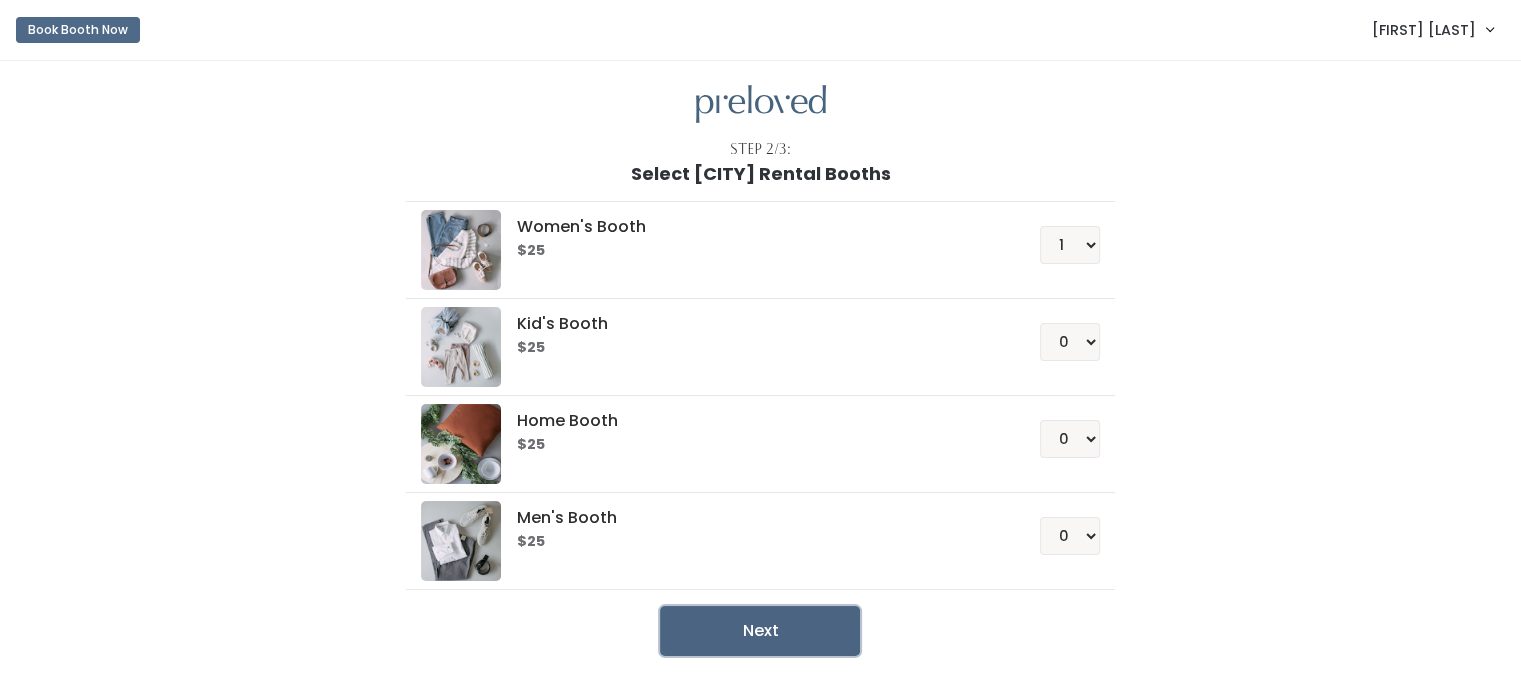 click on "Next" at bounding box center [760, 631] 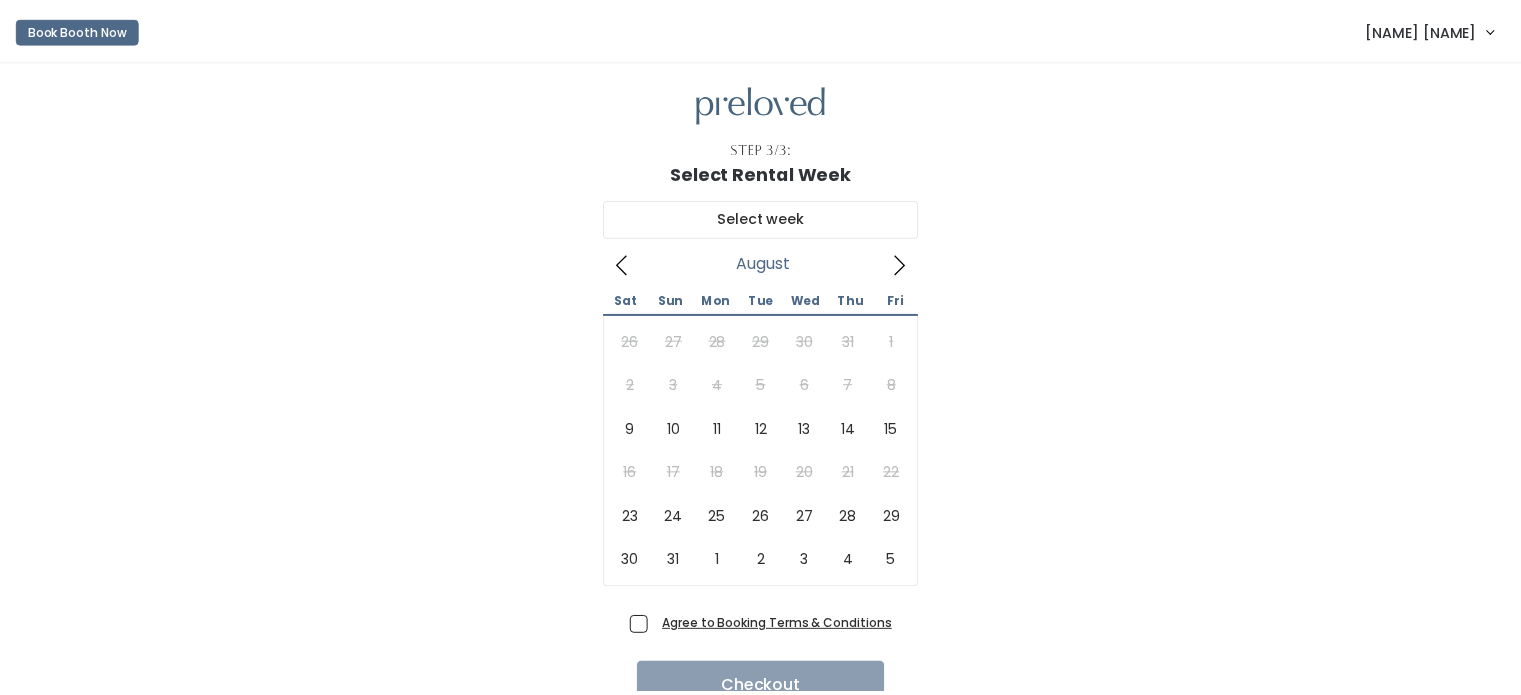 scroll, scrollTop: 0, scrollLeft: 0, axis: both 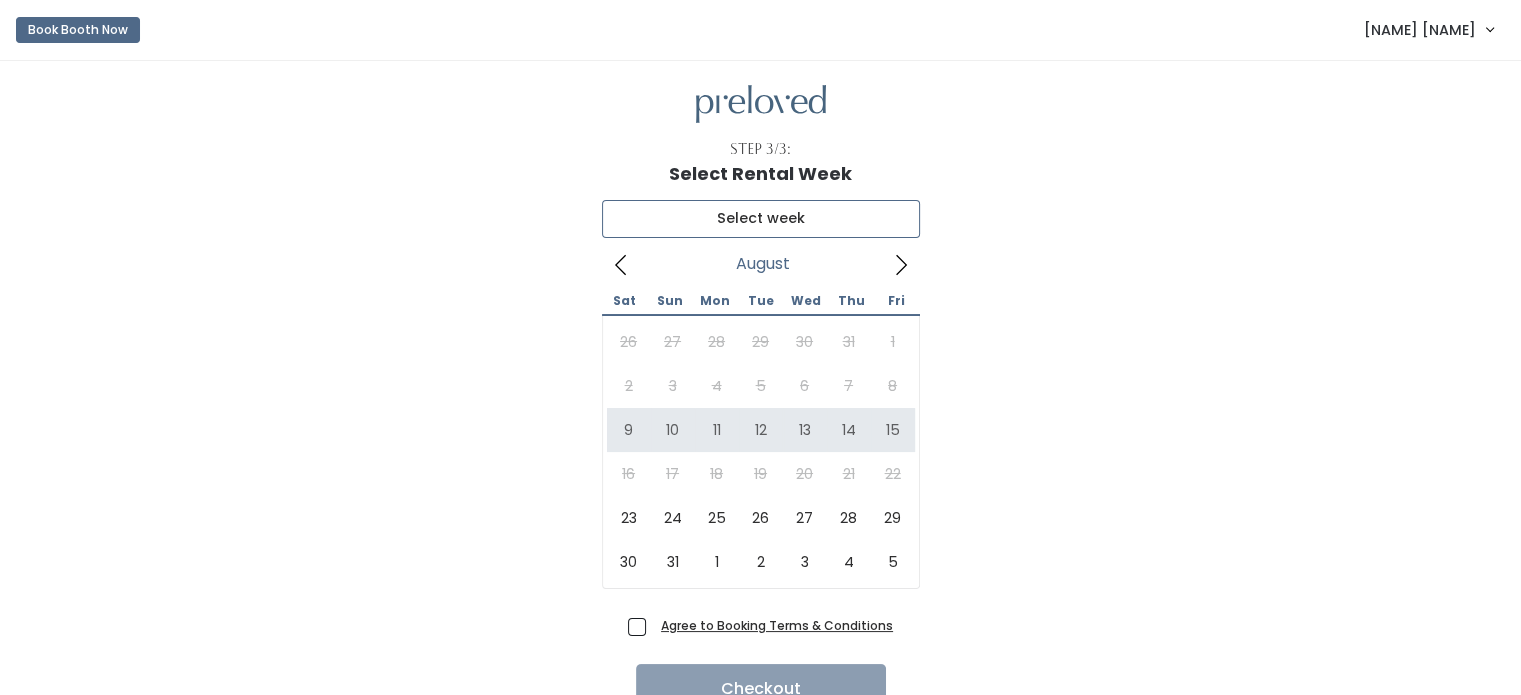type on "[MONTH] [NUMBER] to [MONTH] [NUMBER]" 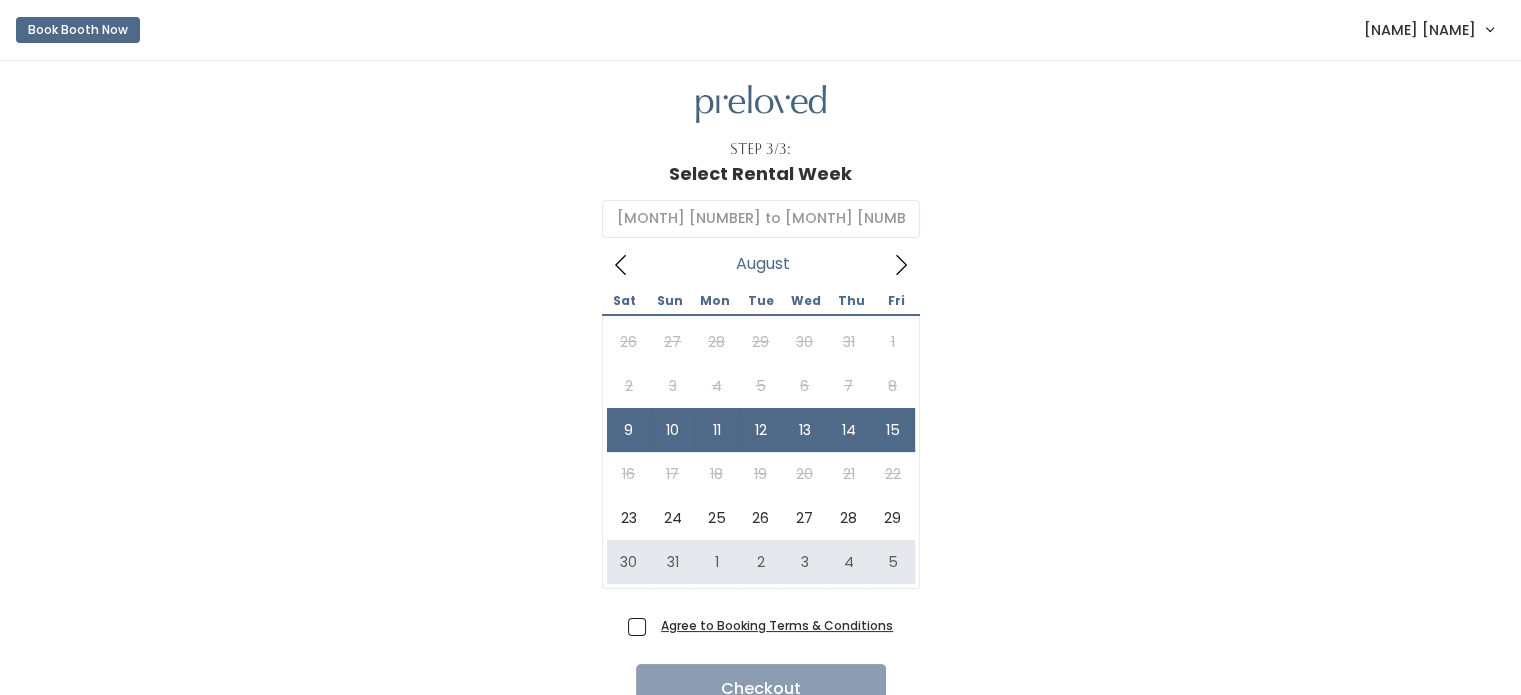 click on "Agree to Booking Terms & Conditions" at bounding box center (773, 625) 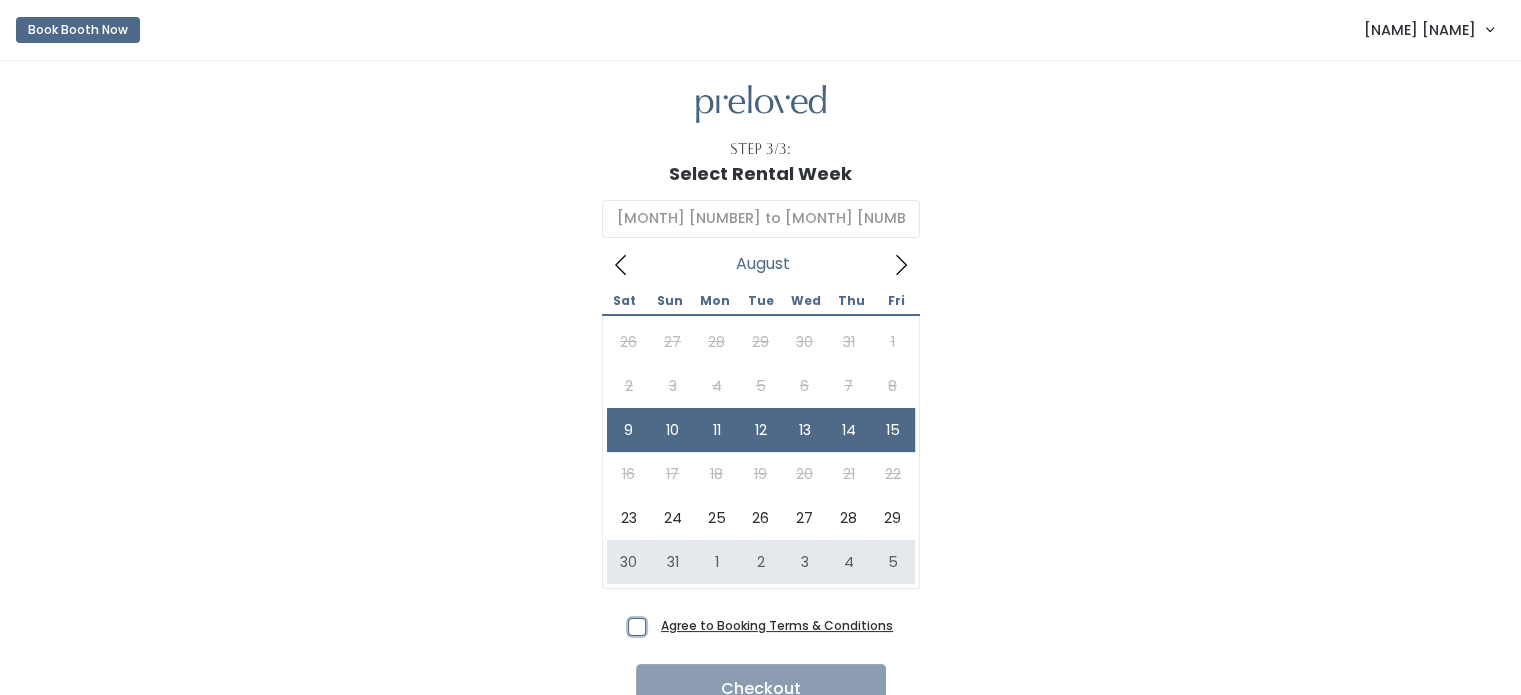 click on "Agree to Booking Terms & Conditions" at bounding box center [659, 621] 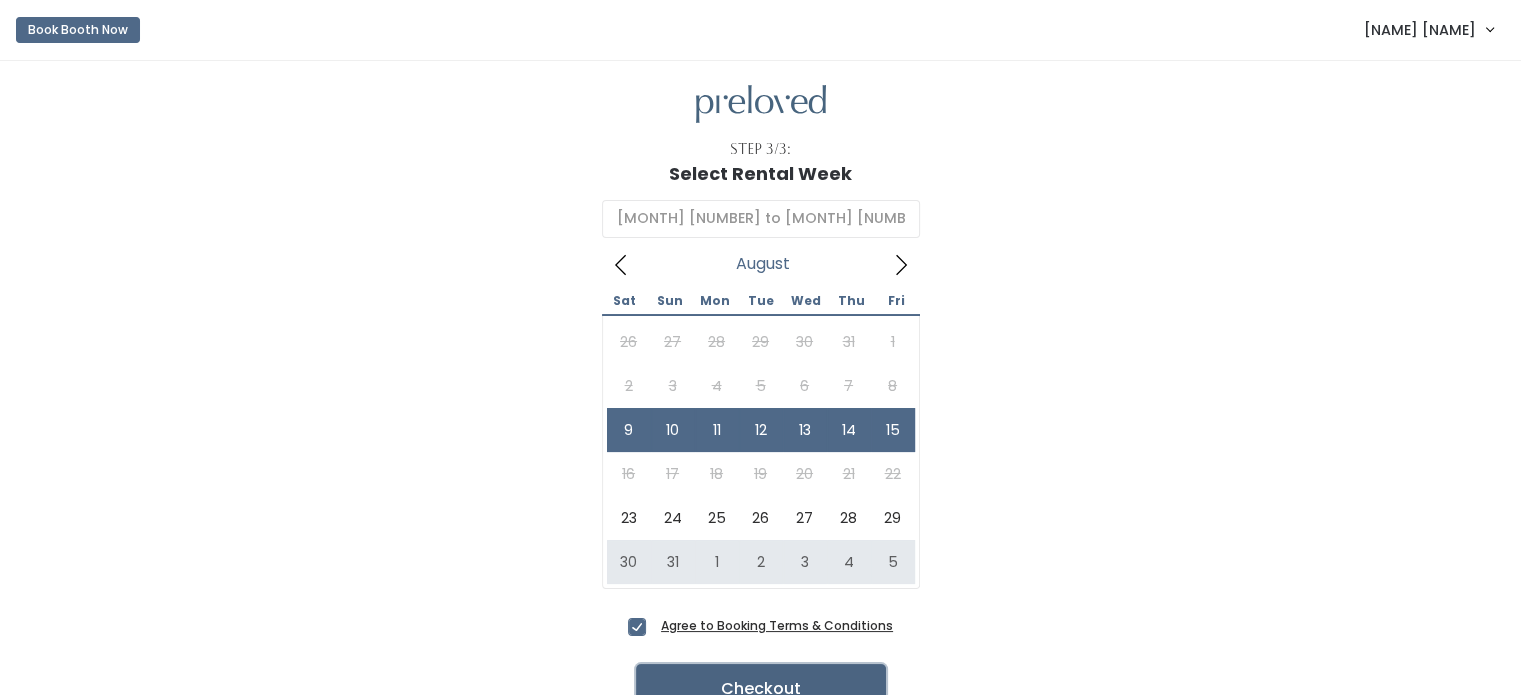 click on "Checkout" at bounding box center [761, 689] 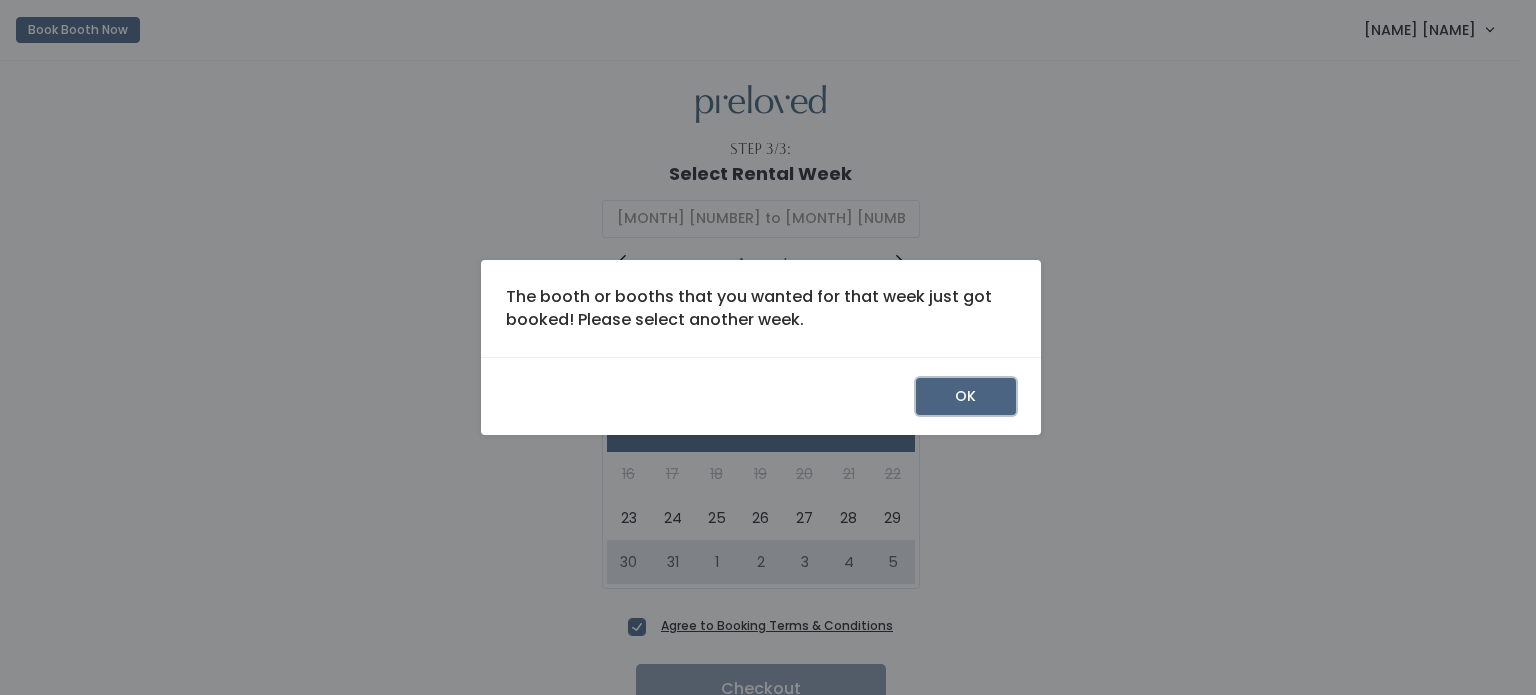 click on "OK" at bounding box center [966, 397] 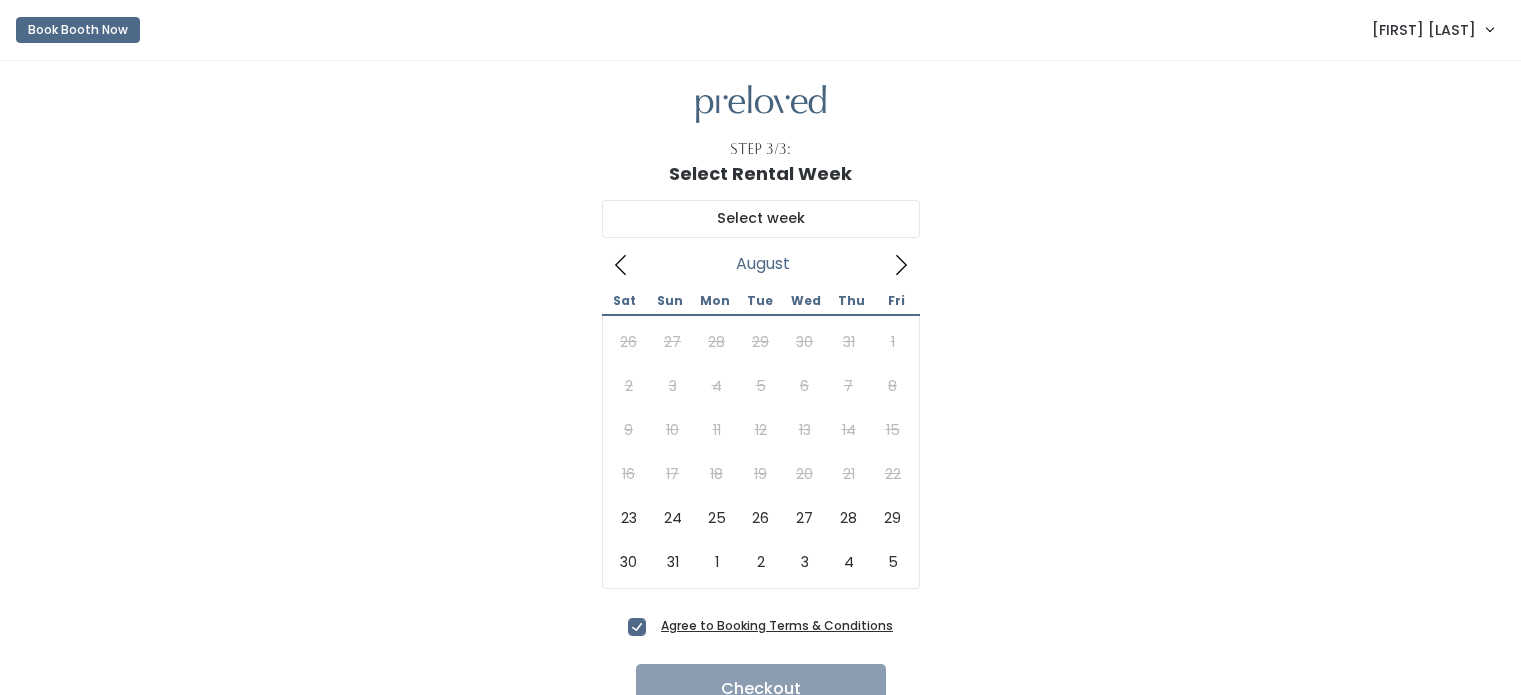scroll, scrollTop: 0, scrollLeft: 0, axis: both 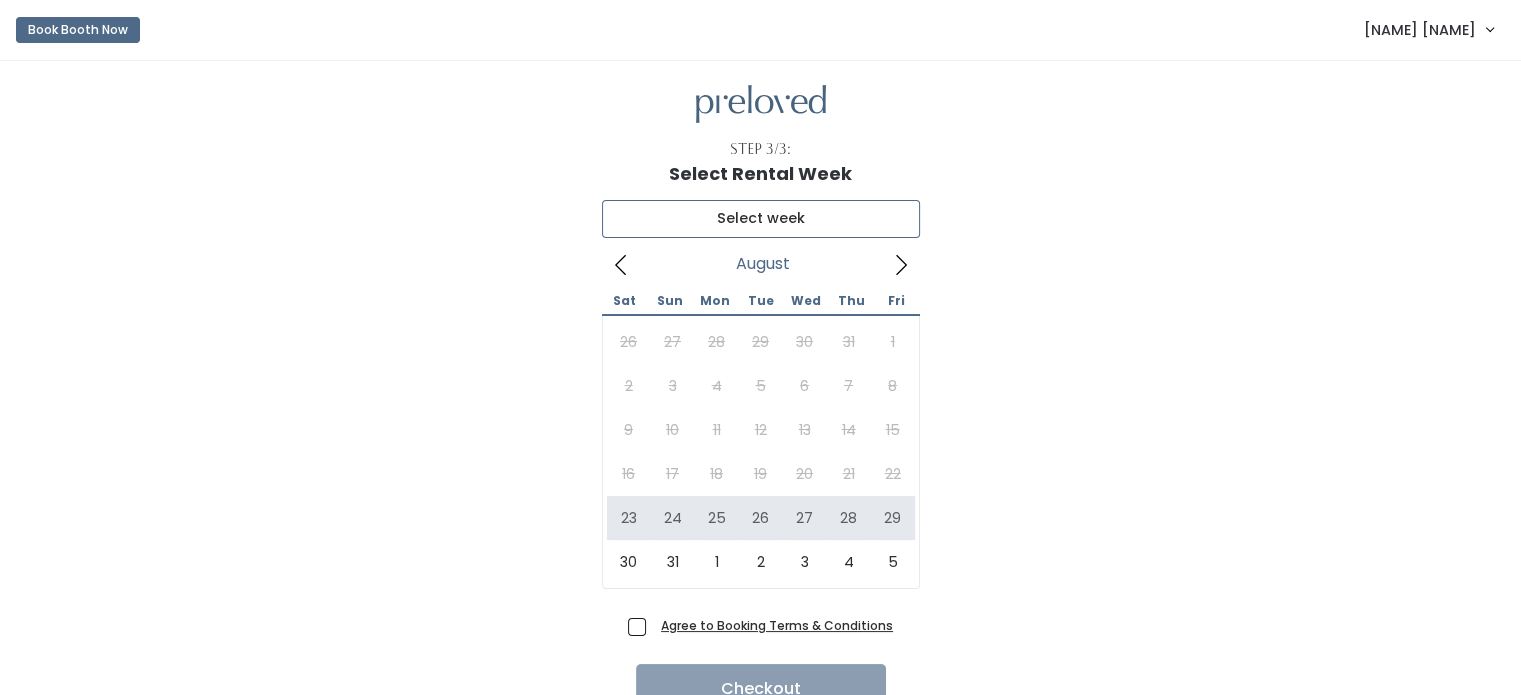 type on "[MONTH] [NUMBER] to [MONTH] [NUMBER]" 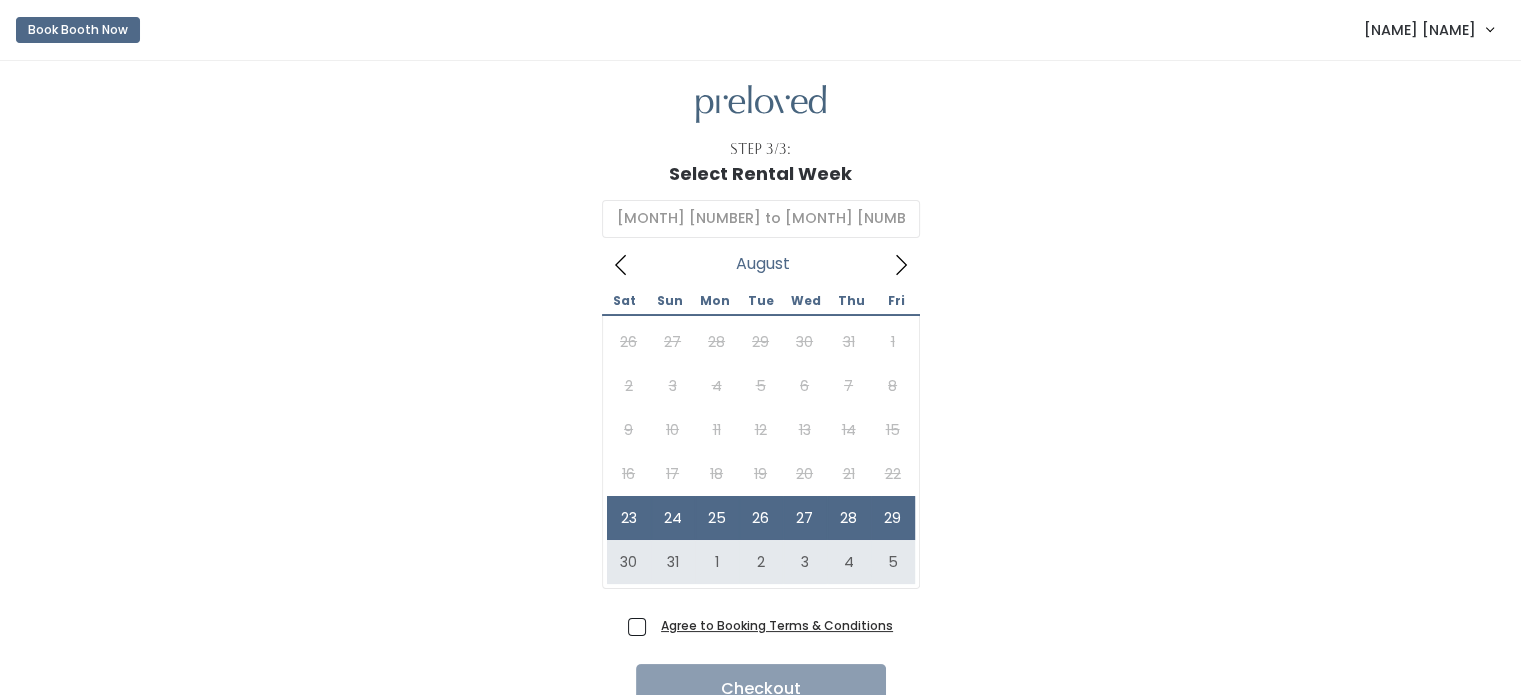click on "Agree to Booking Terms & Conditions" at bounding box center [773, 625] 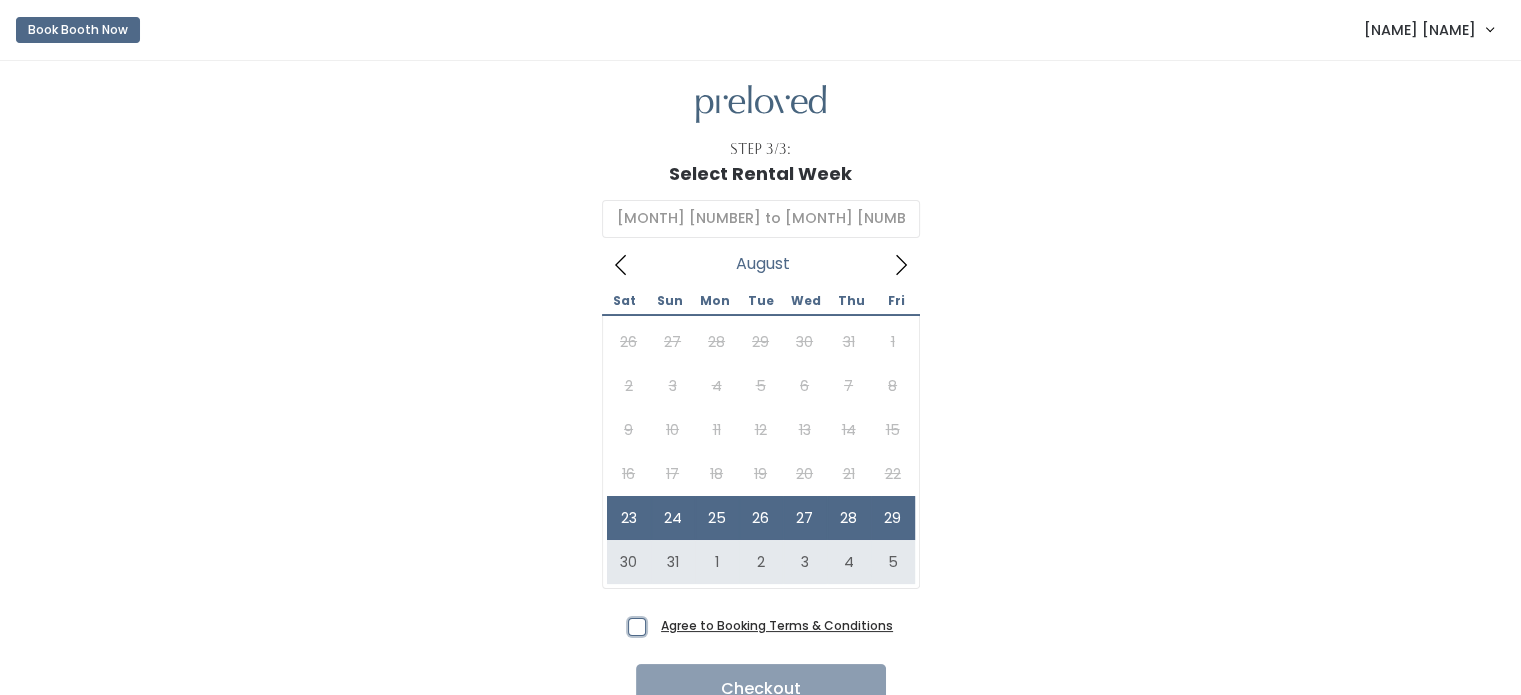 click on "Agree to Booking Terms & Conditions" at bounding box center [659, 621] 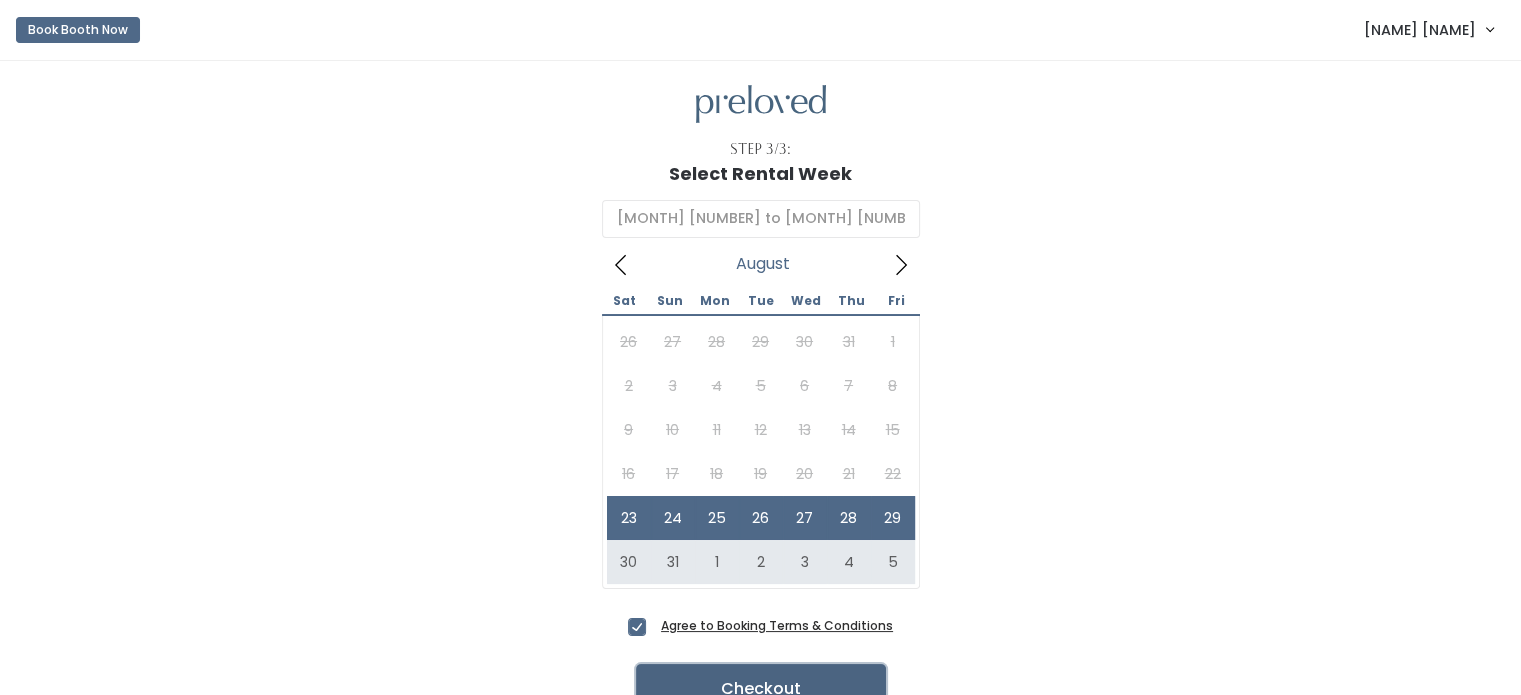 click on "Checkout" at bounding box center [761, 689] 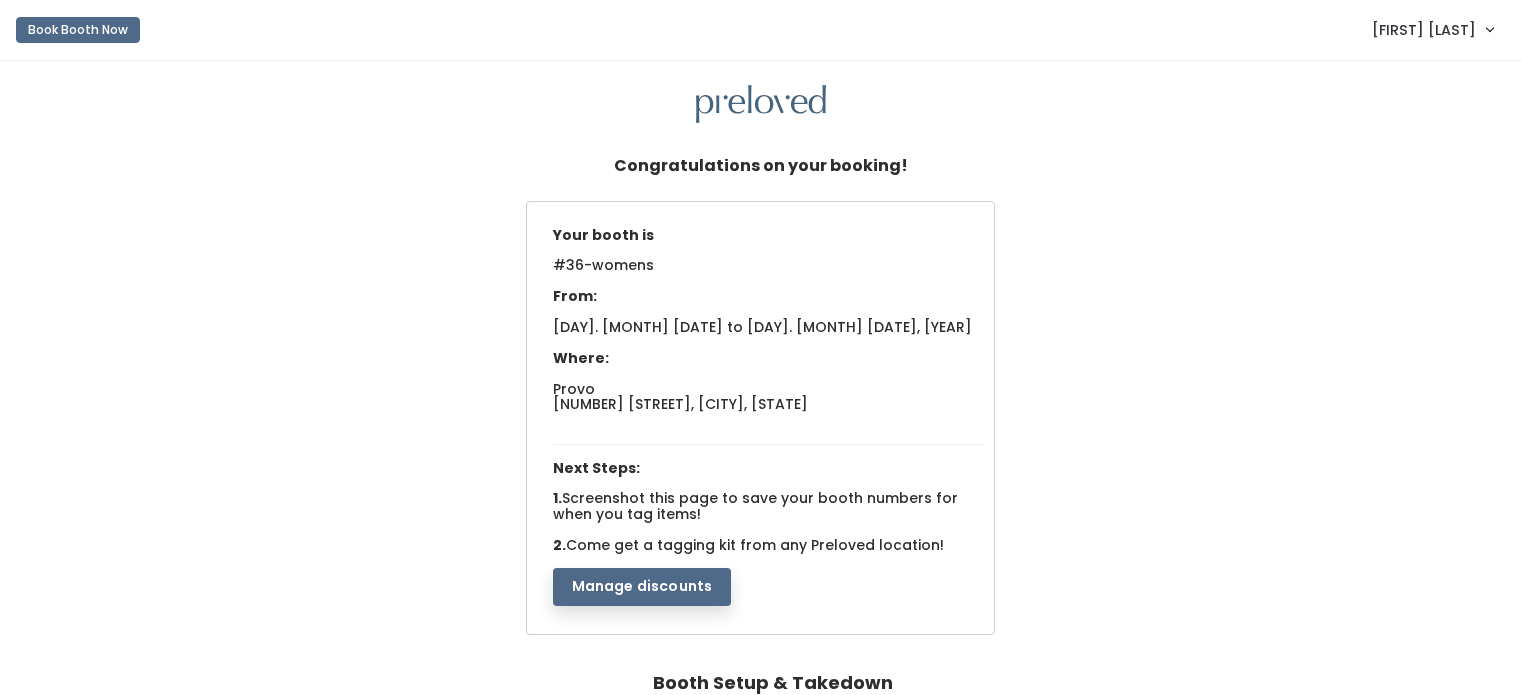 scroll, scrollTop: 0, scrollLeft: 0, axis: both 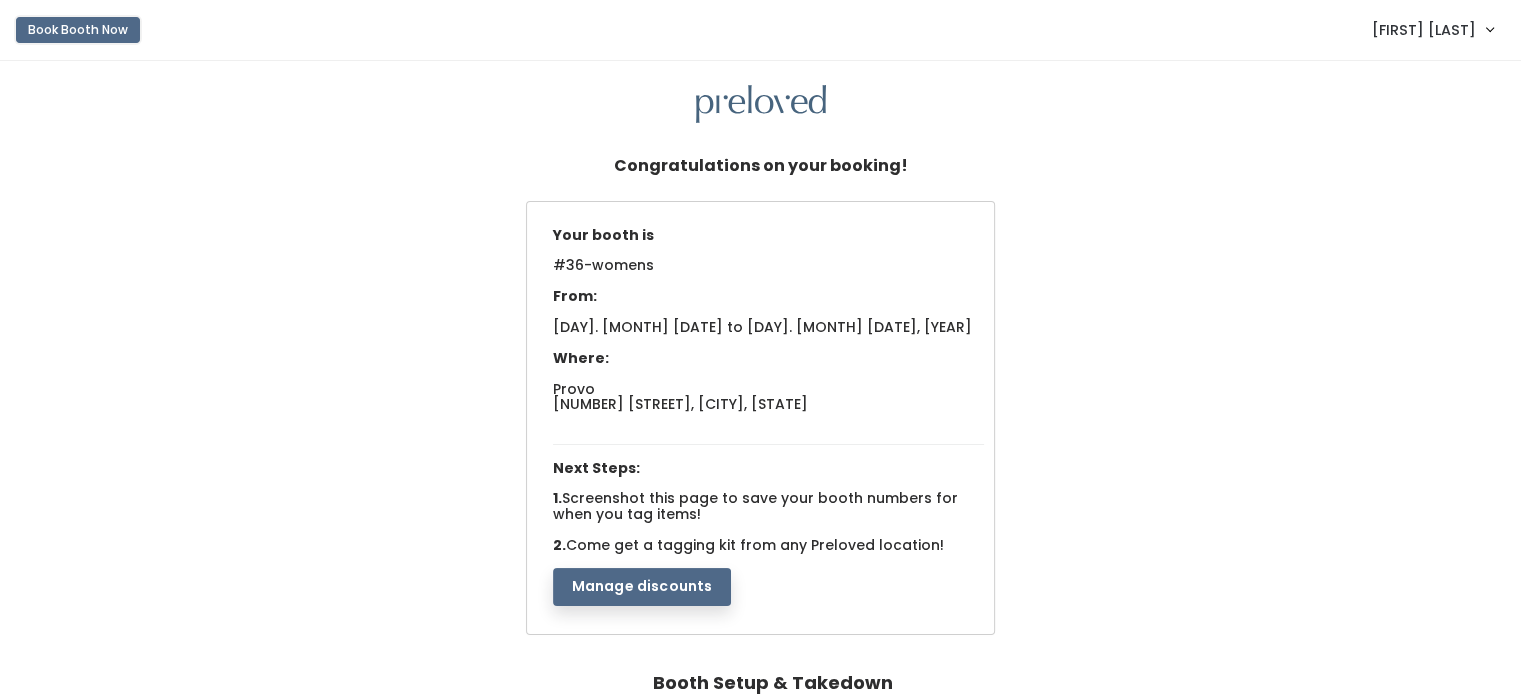 click on "Book Booth Now" at bounding box center [78, 30] 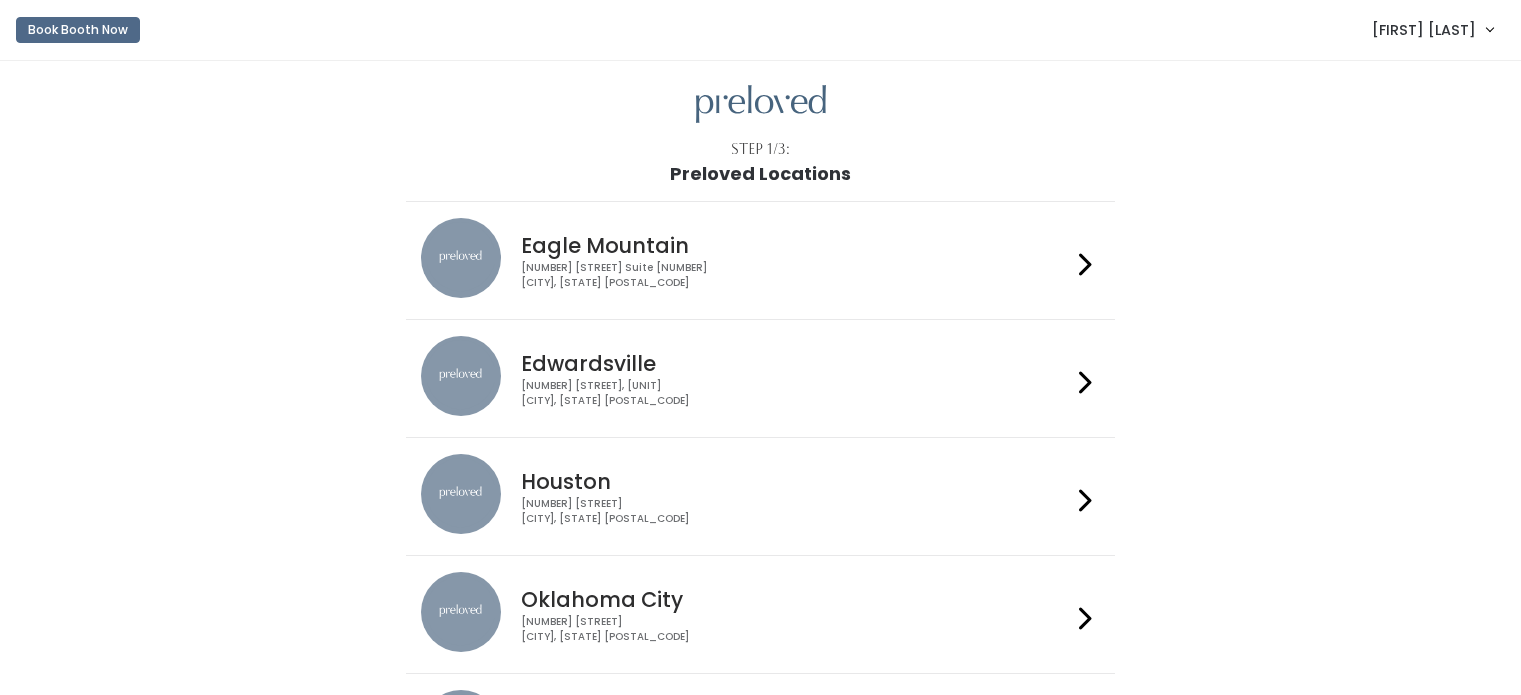scroll, scrollTop: 0, scrollLeft: 0, axis: both 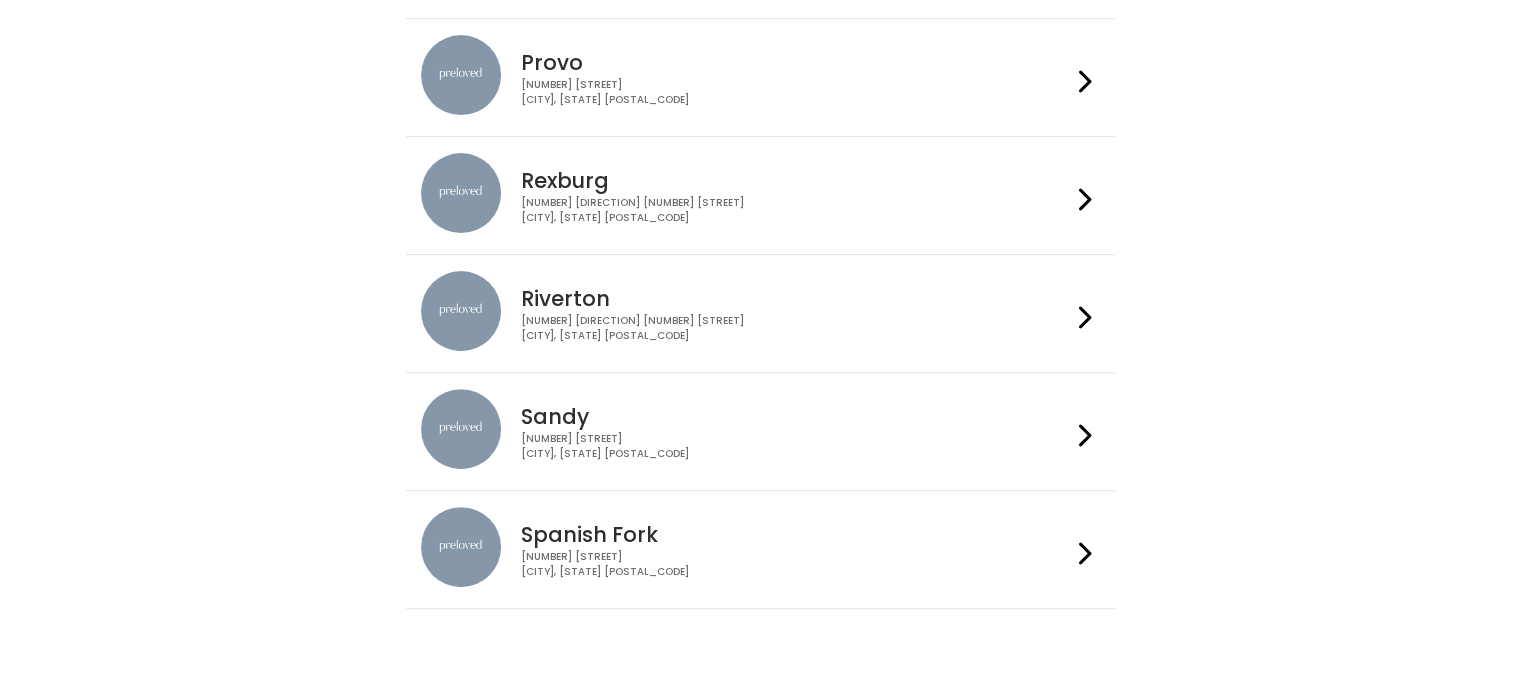 click on "Spanish Fork
244 N Main St
Spanish Fork, UT 84660" at bounding box center [792, 543] 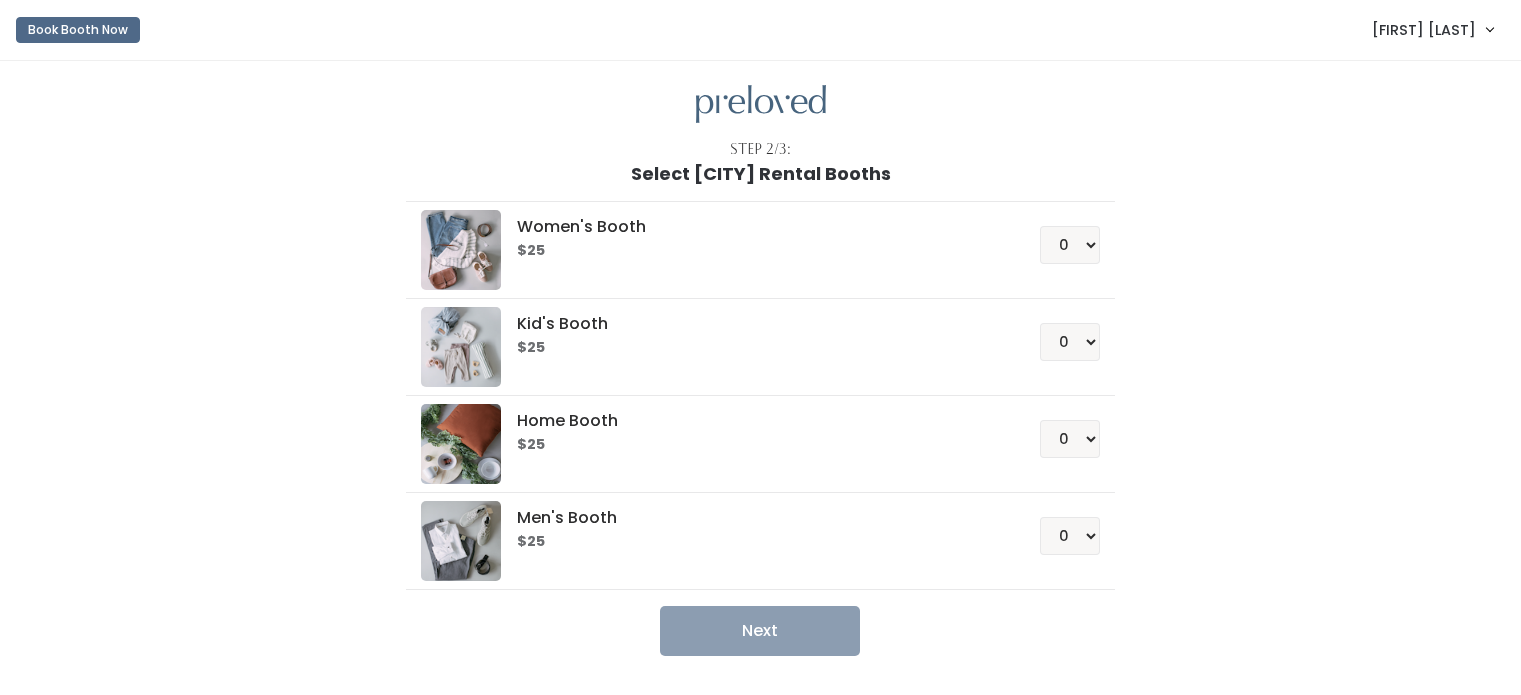 scroll, scrollTop: 0, scrollLeft: 0, axis: both 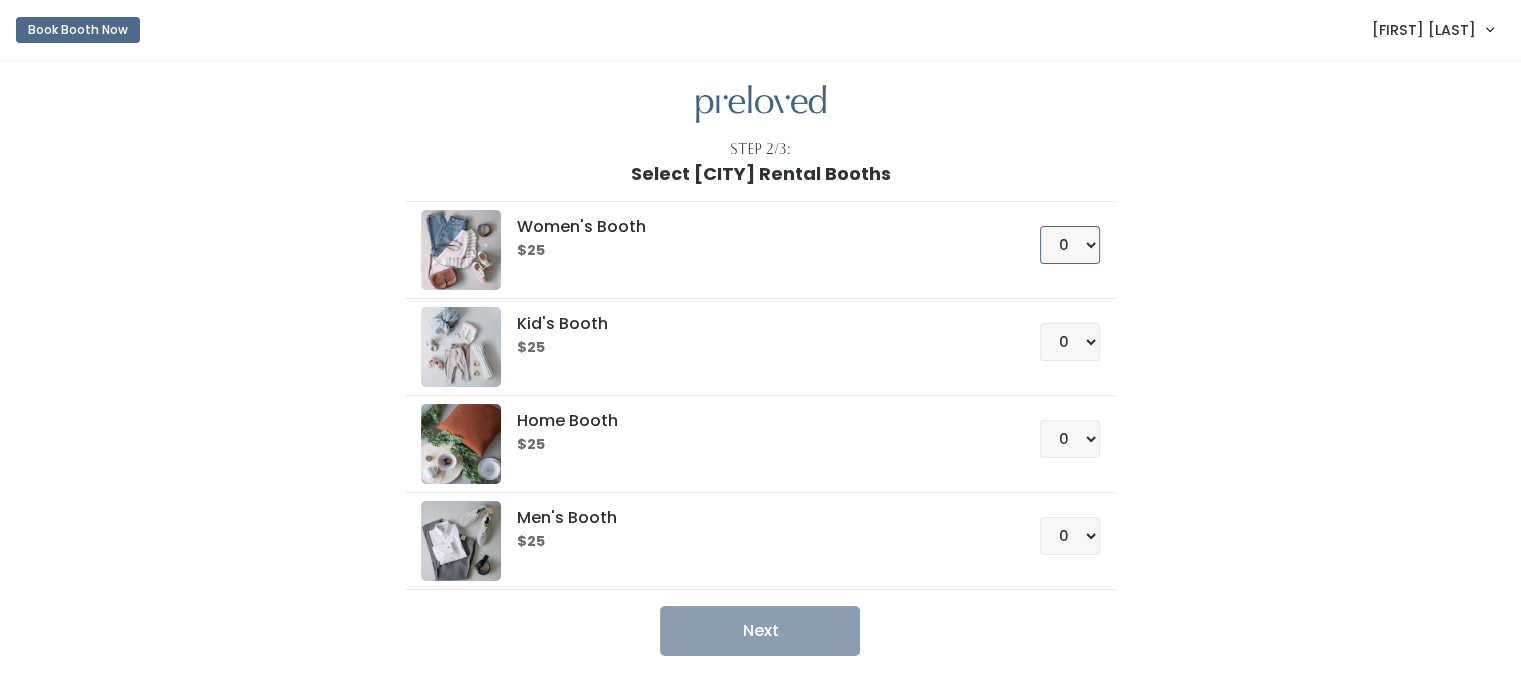 click on "0
1
2
3
4" at bounding box center (1070, 245) 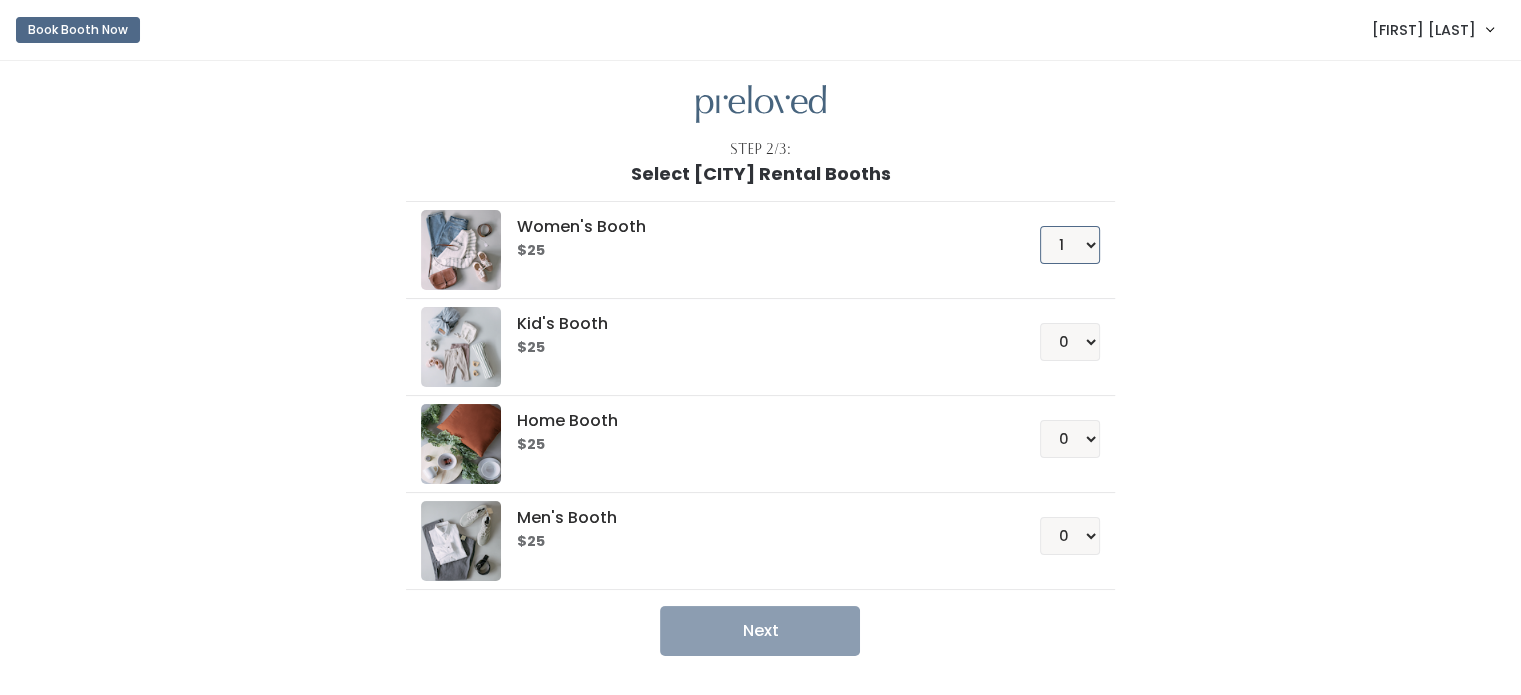 click on "0
1
2
3
4" at bounding box center [1070, 245] 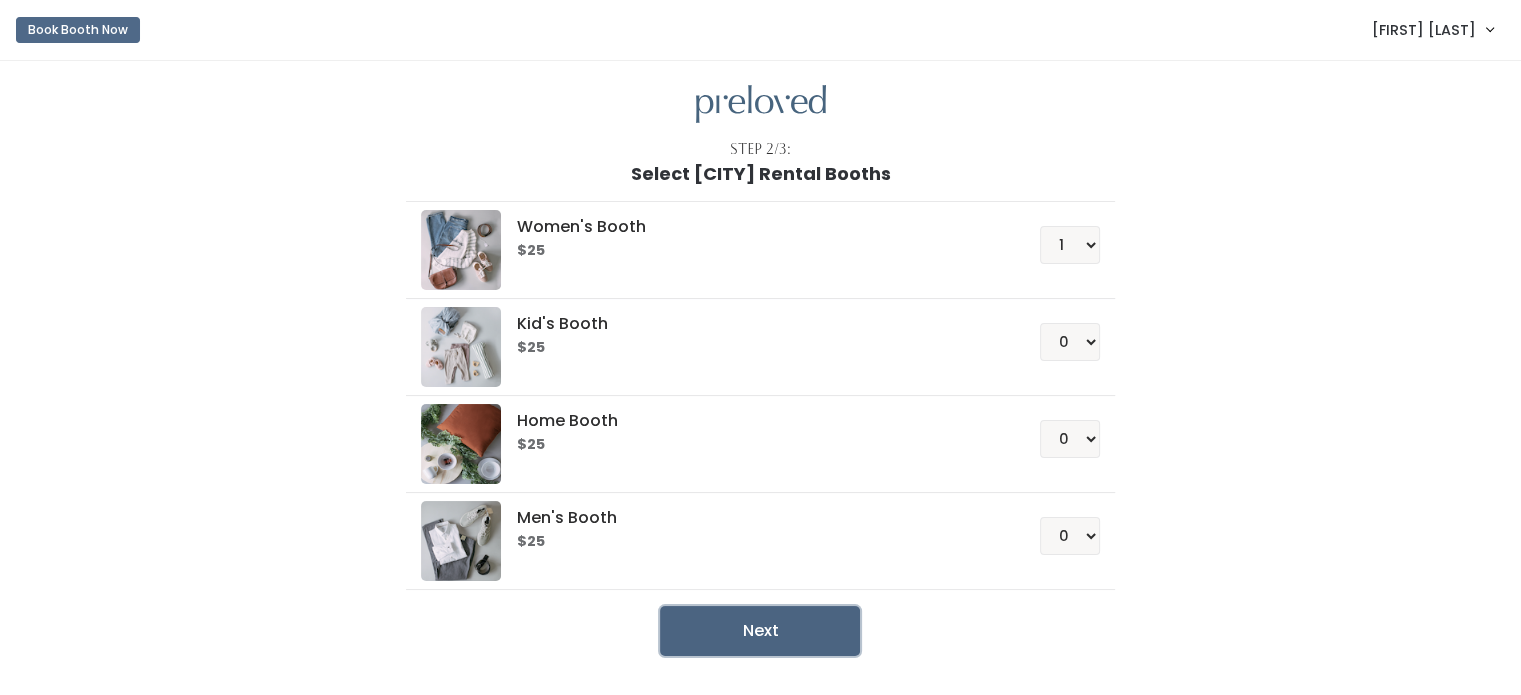 click on "Next" at bounding box center (760, 631) 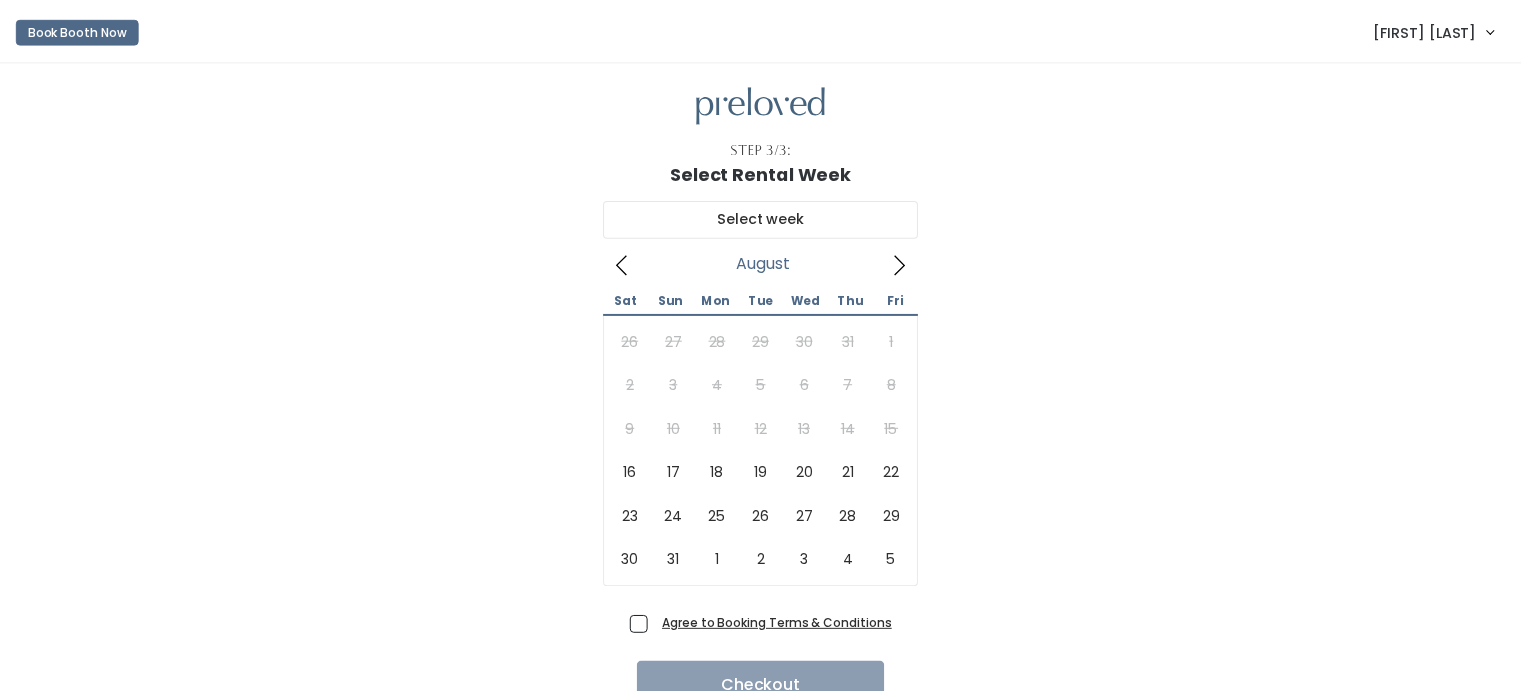 scroll, scrollTop: 0, scrollLeft: 0, axis: both 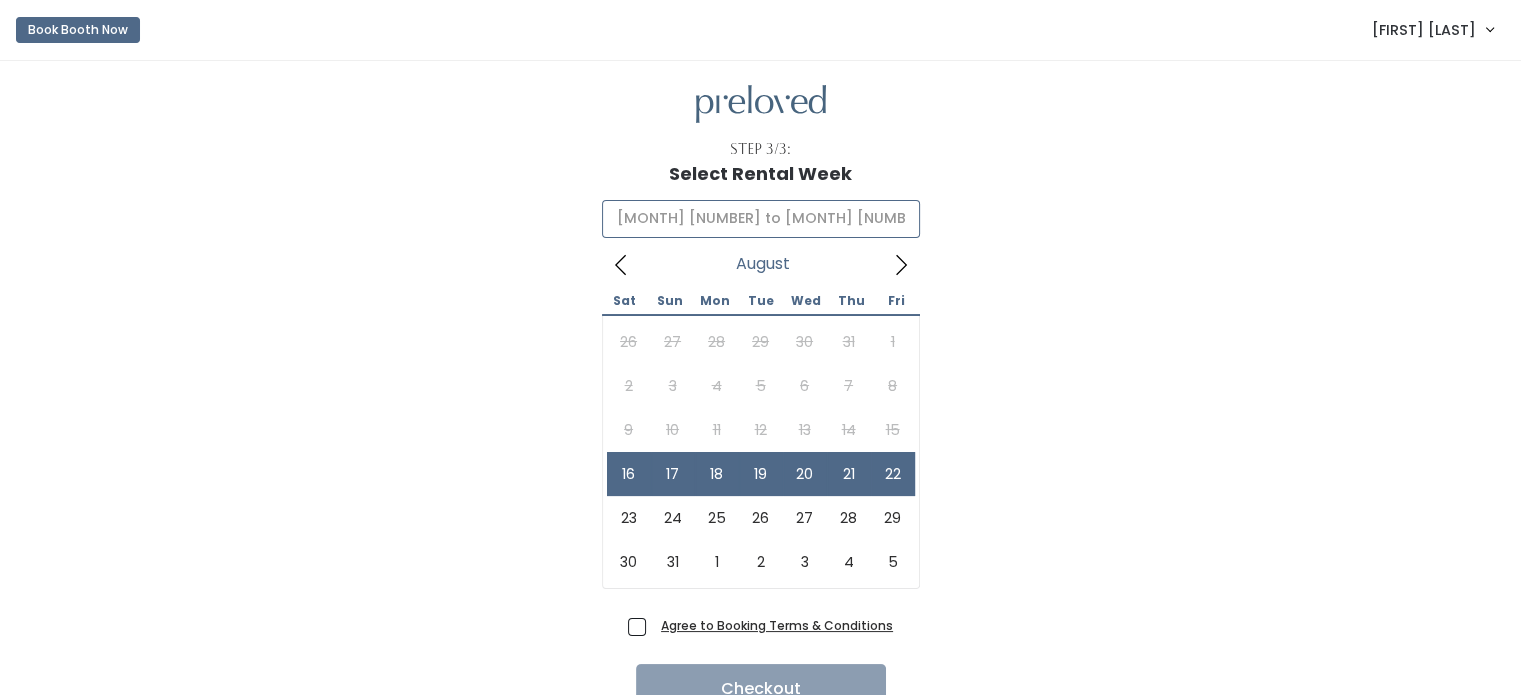 type on "[MONTH] [NUMBER] to [MONTH] [NUMBER]" 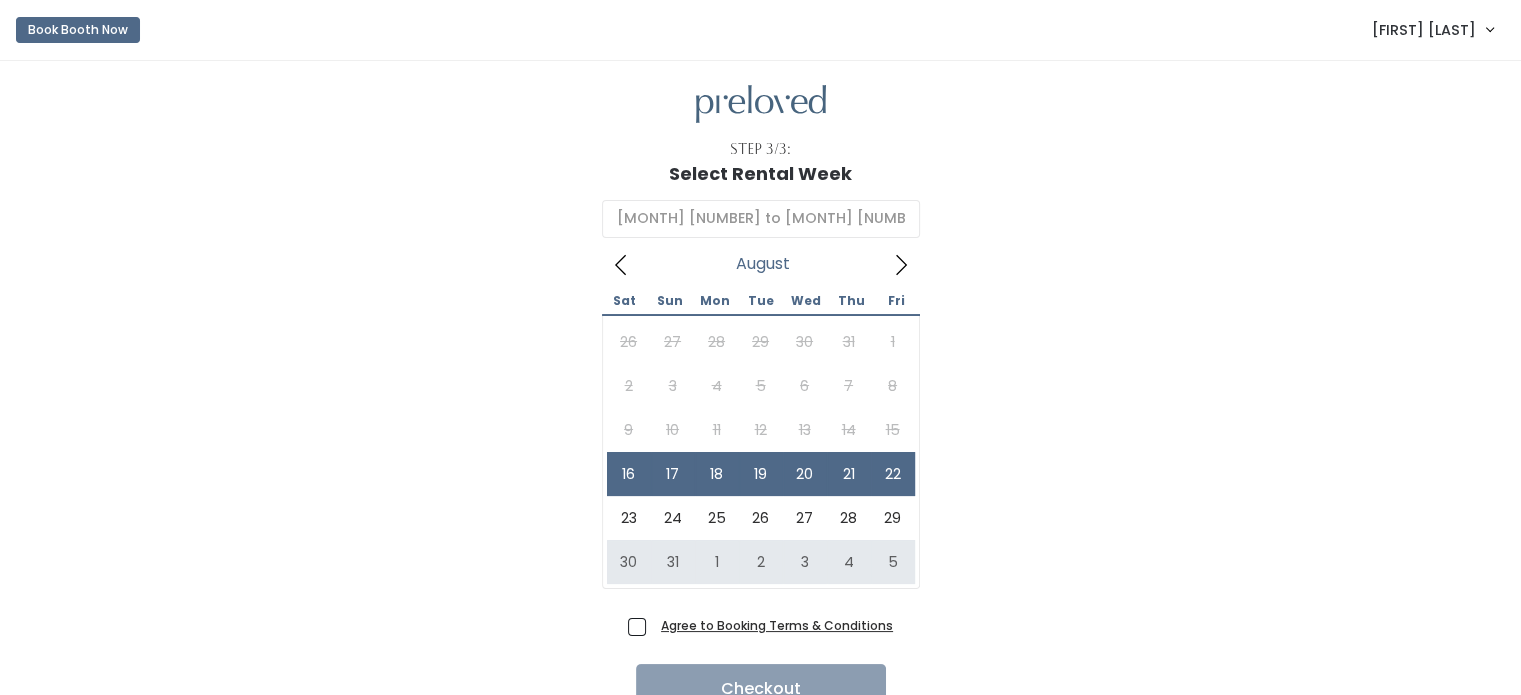click on "Agree to Booking Terms & Conditions" at bounding box center (773, 625) 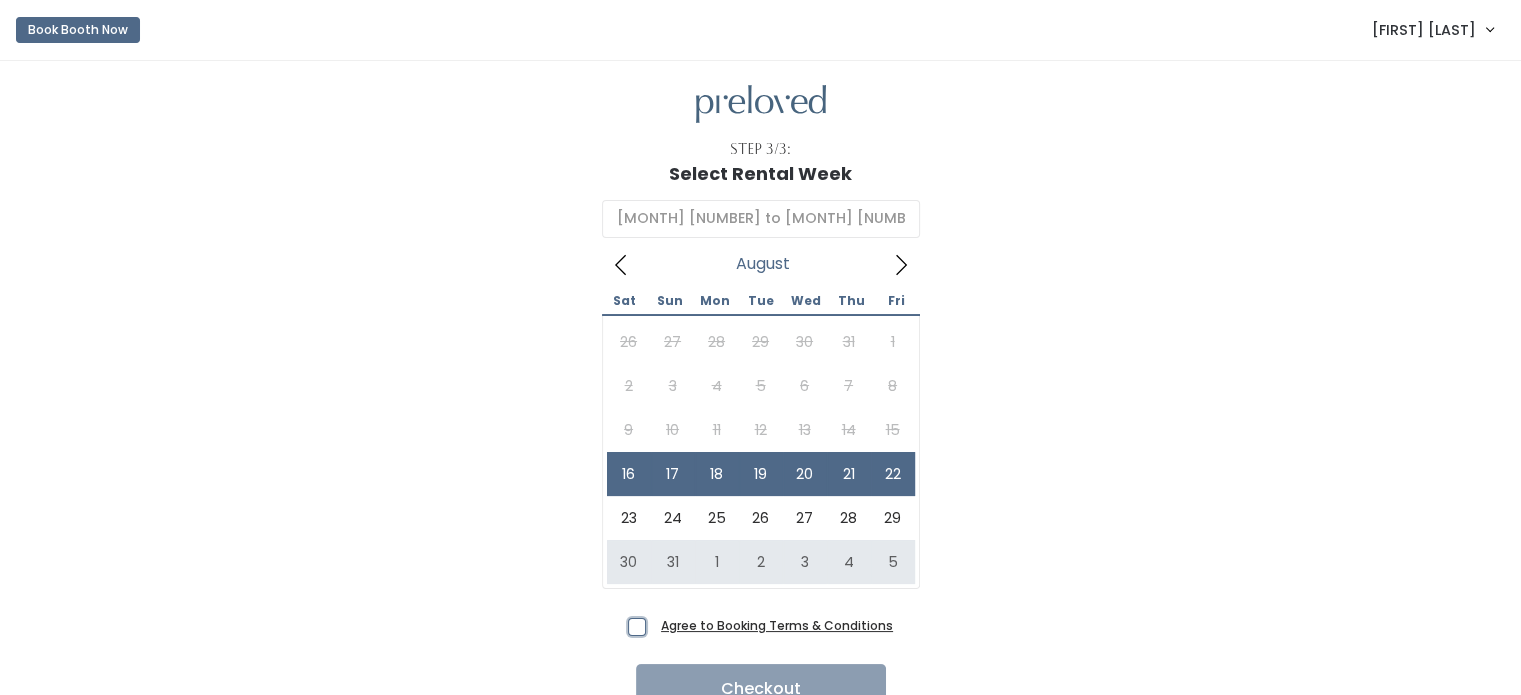 checkbox on "true" 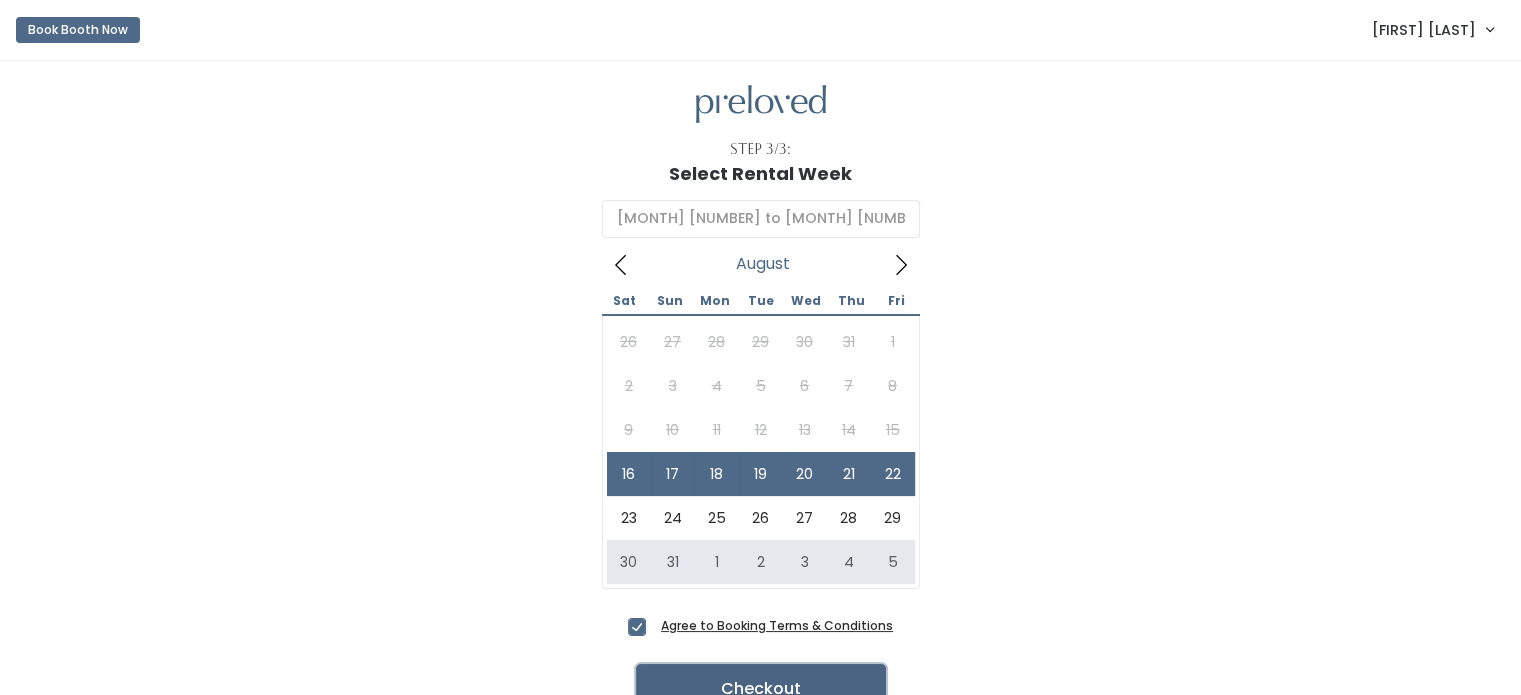 click on "Checkout" at bounding box center [761, 689] 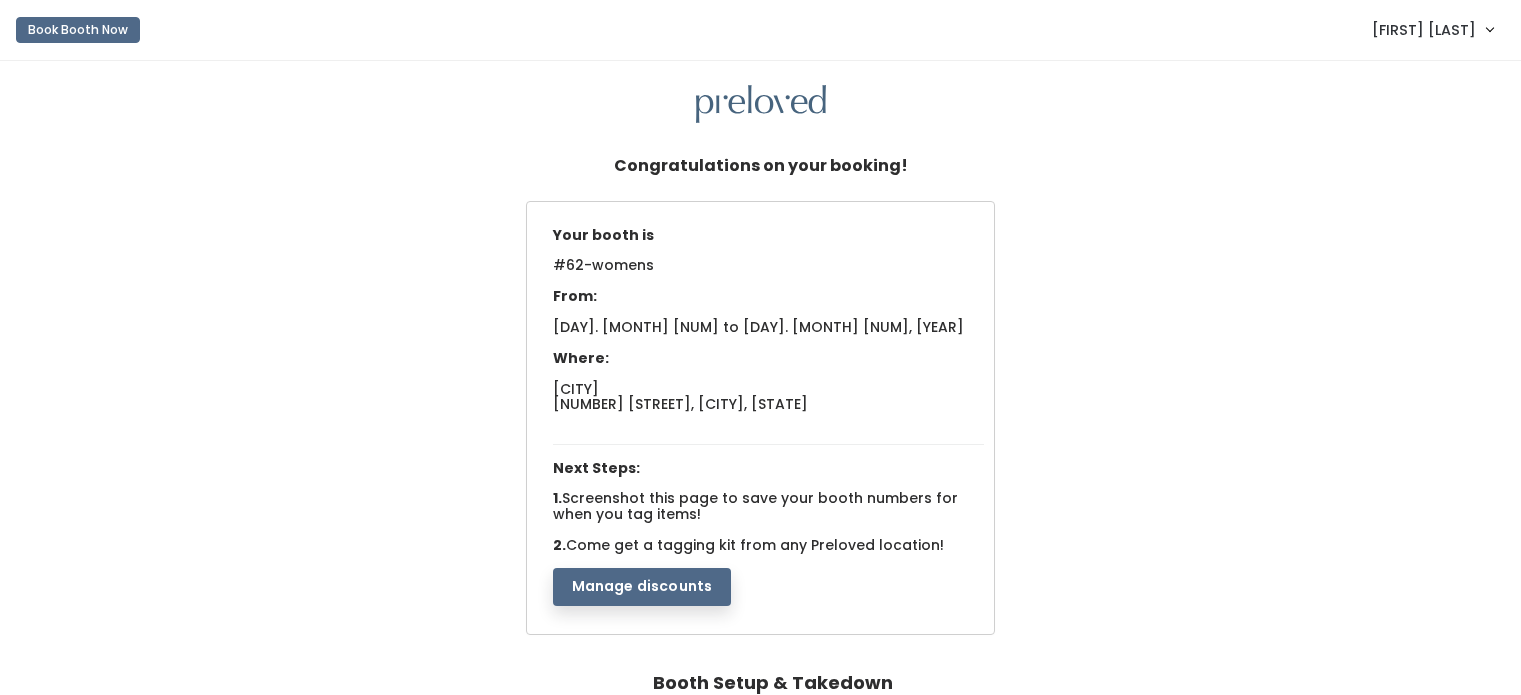 scroll, scrollTop: 0, scrollLeft: 0, axis: both 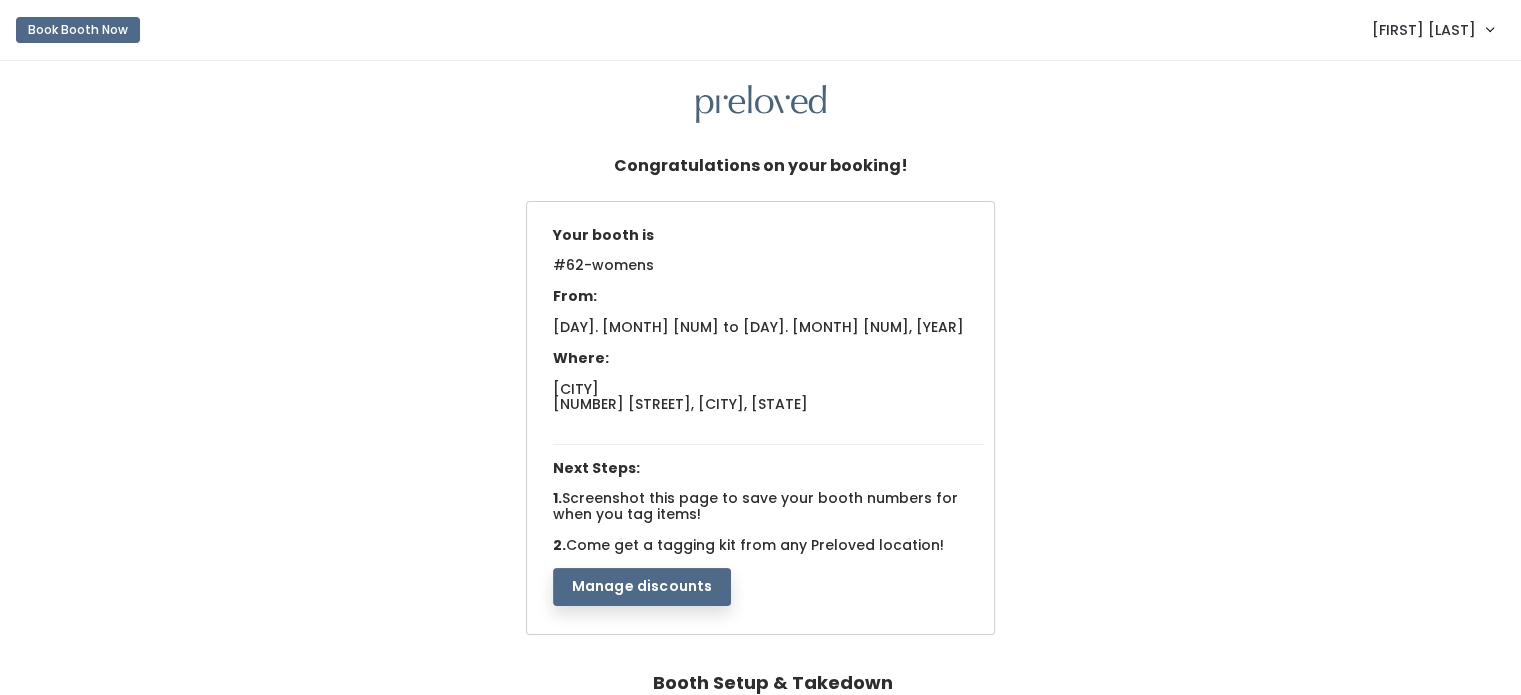 click on "[FIRST] [LAST]" at bounding box center (1424, 30) 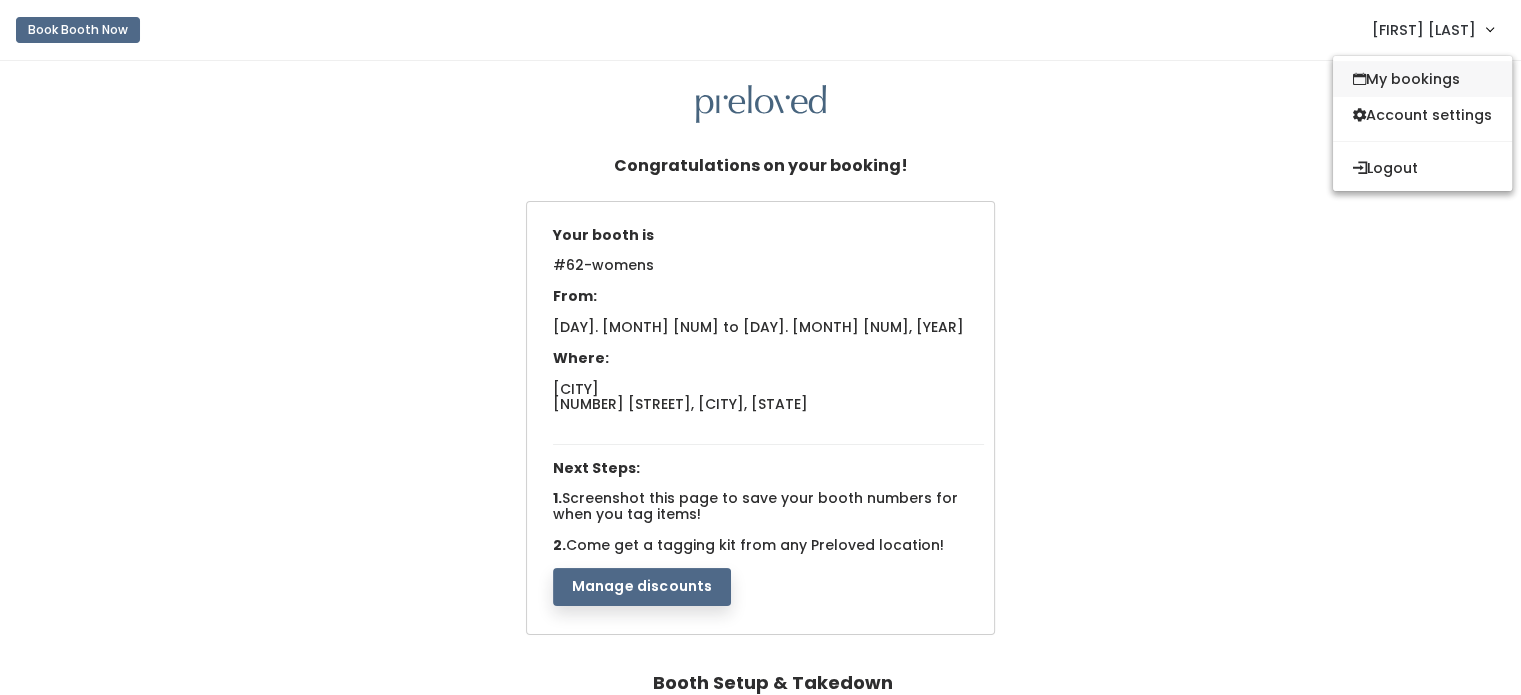 click on "My bookings" at bounding box center (1422, 79) 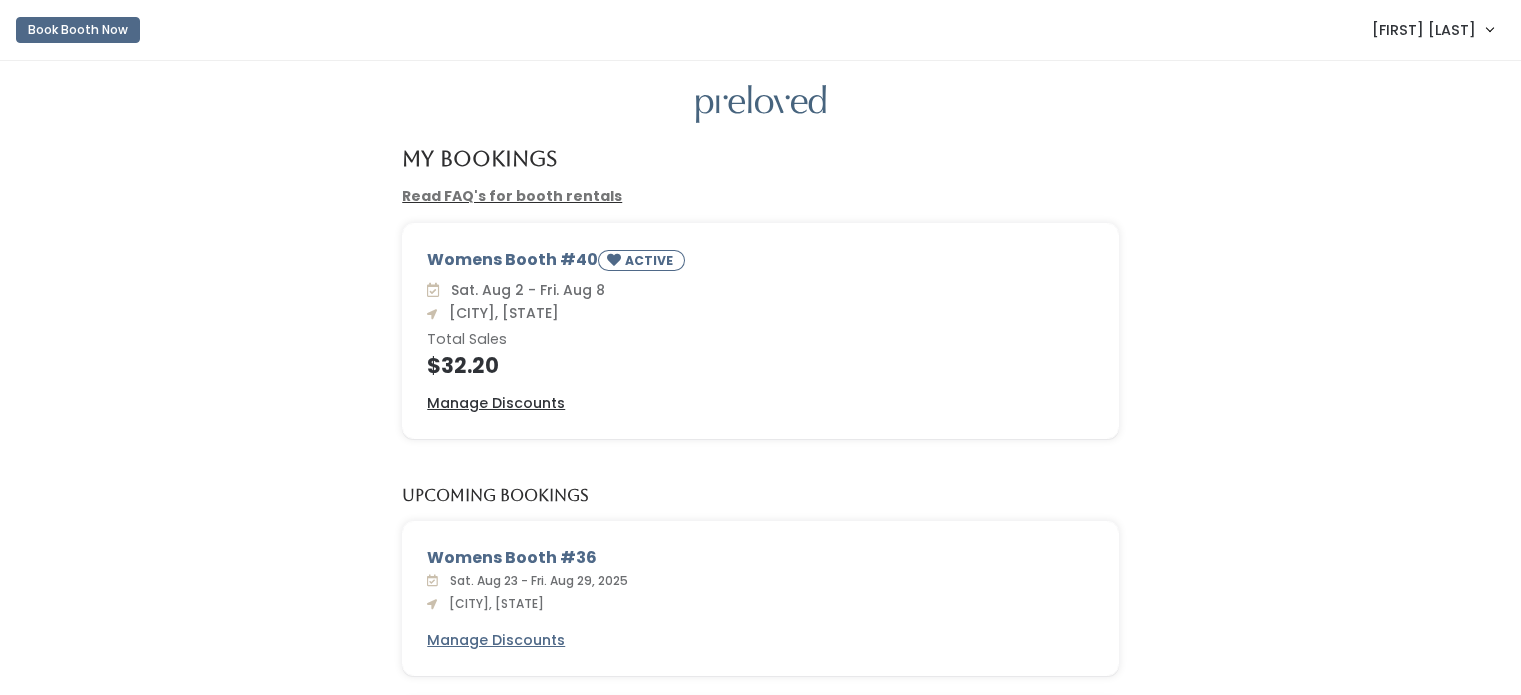 scroll, scrollTop: 0, scrollLeft: 0, axis: both 